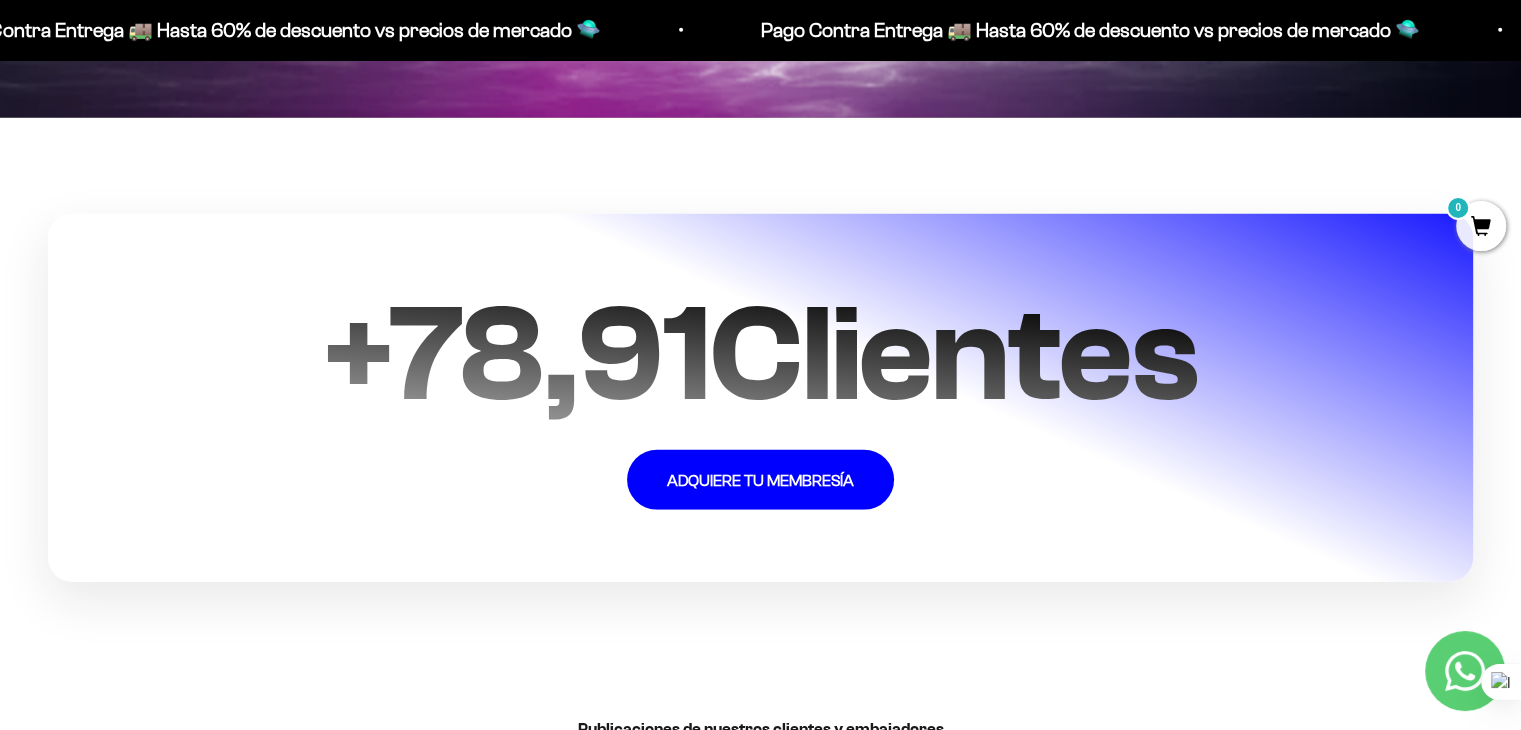 scroll, scrollTop: 4900, scrollLeft: 0, axis: vertical 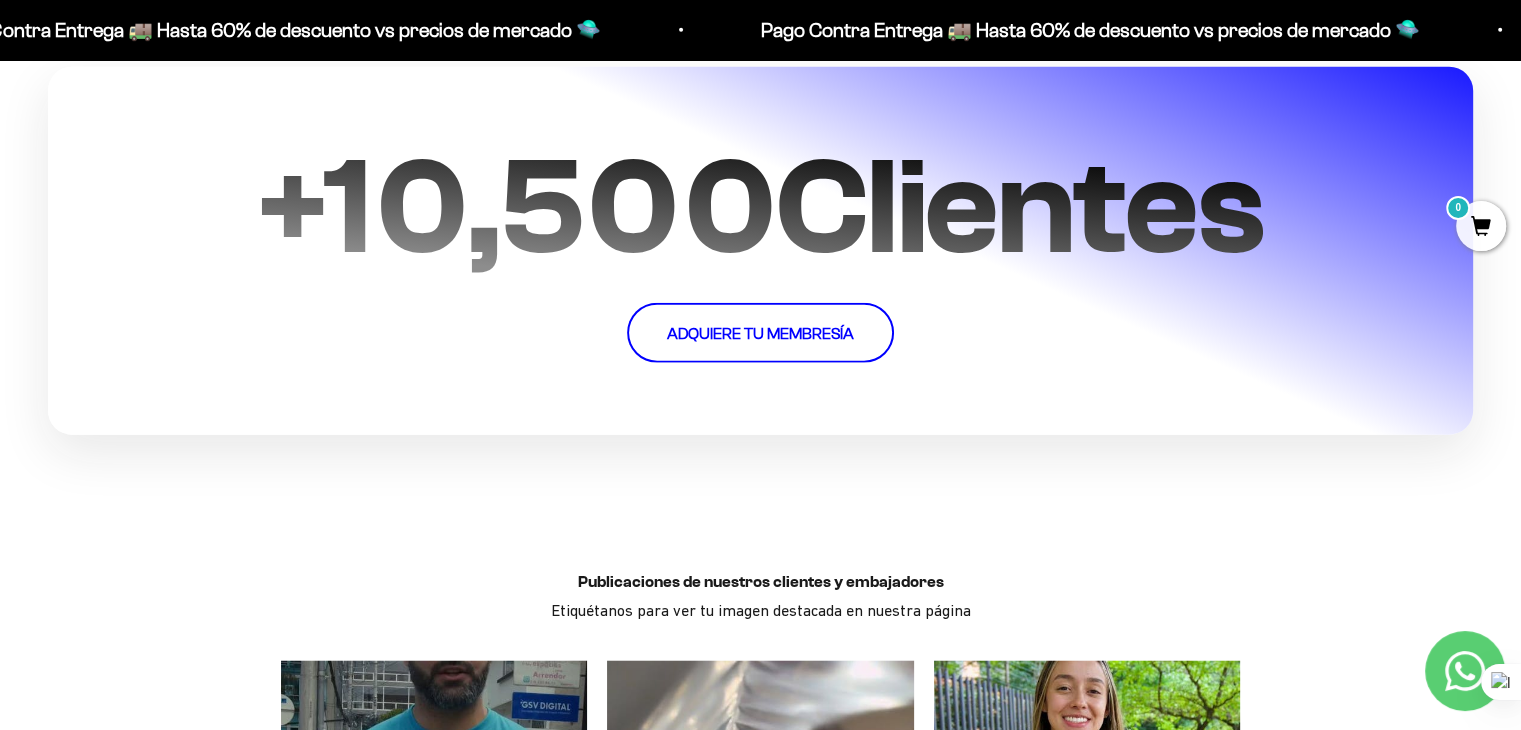 click on "ADQUIERE TU MEMBRESÍA" at bounding box center (760, 333) 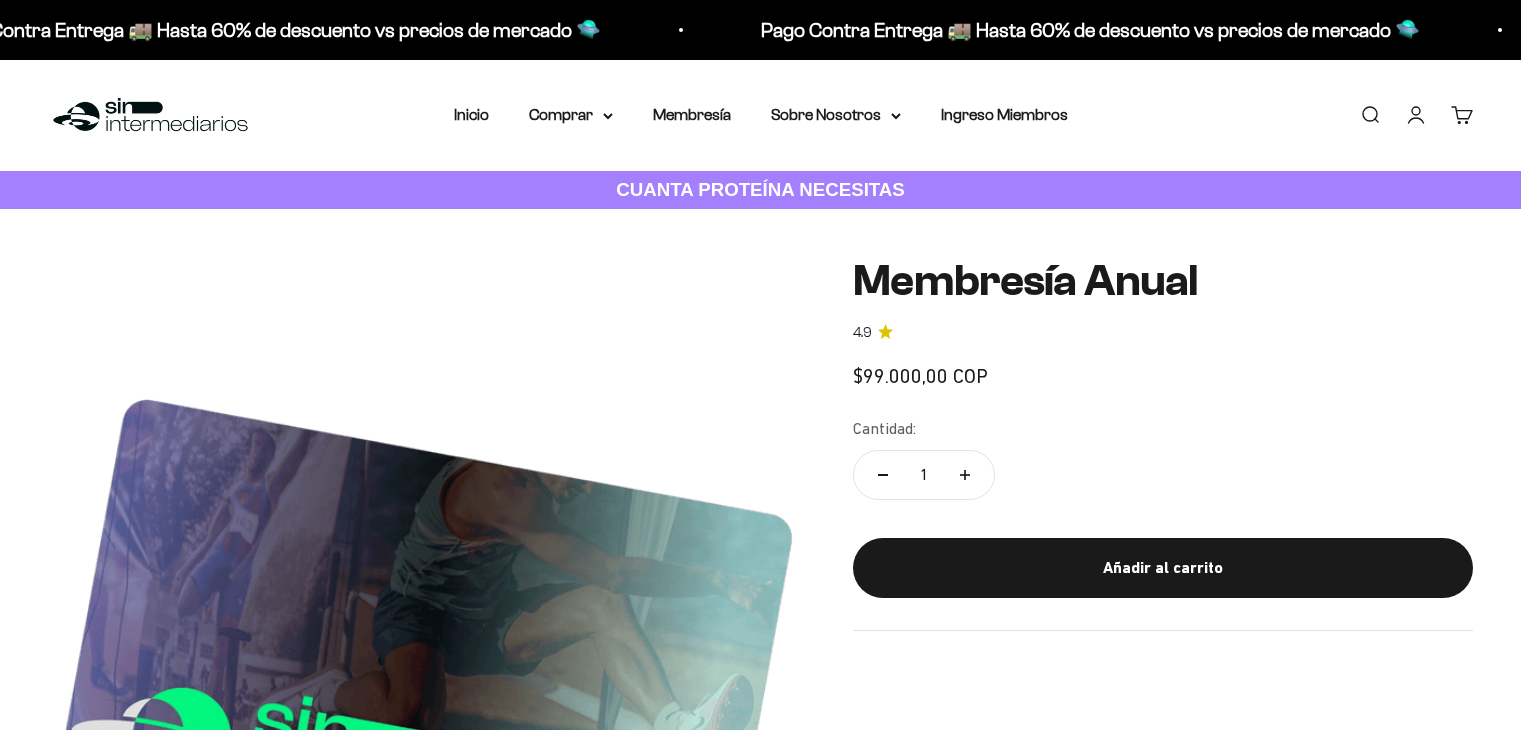 scroll, scrollTop: 0, scrollLeft: 0, axis: both 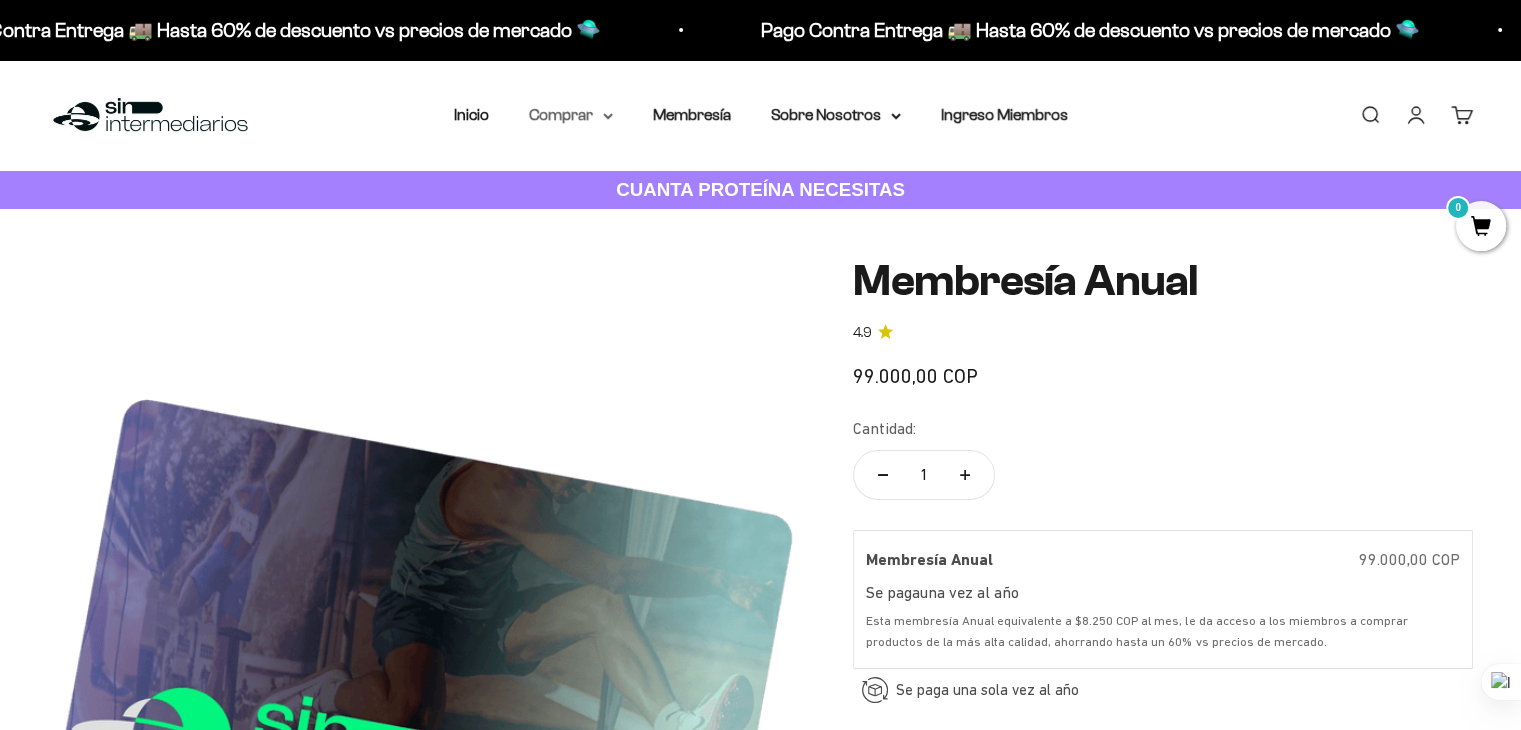 click on "Comprar" at bounding box center [571, 115] 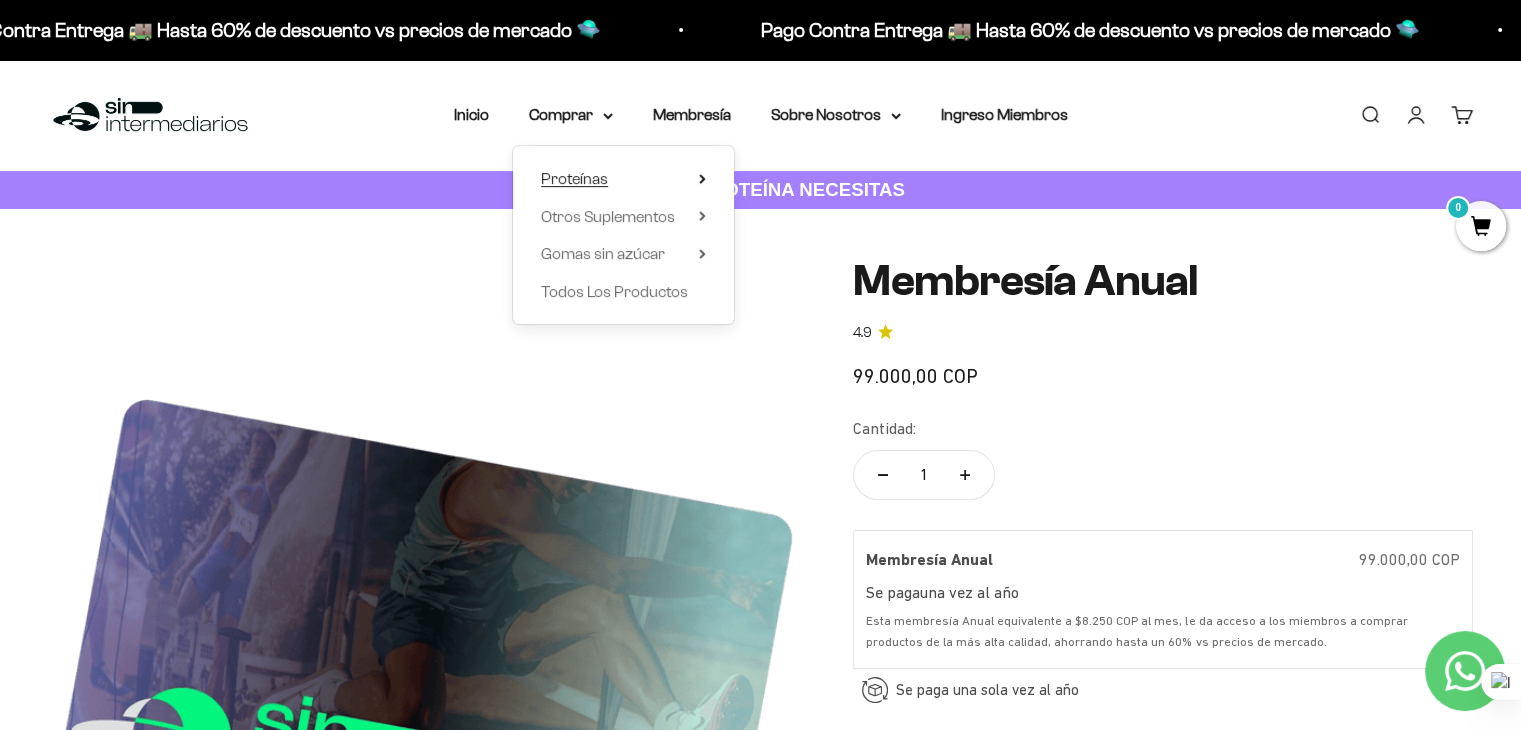click on "Proteínas" at bounding box center [623, 179] 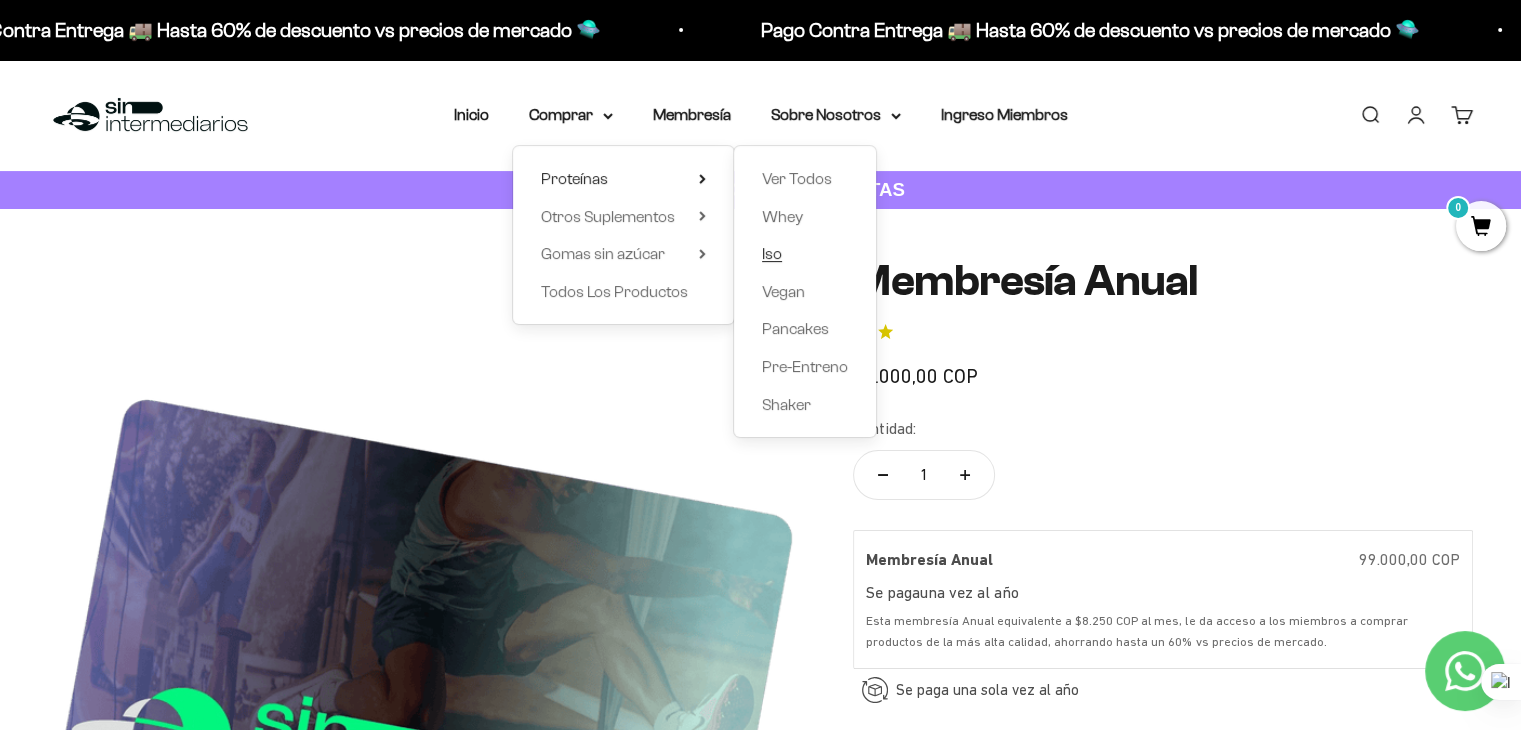 click on "Iso" at bounding box center (772, 253) 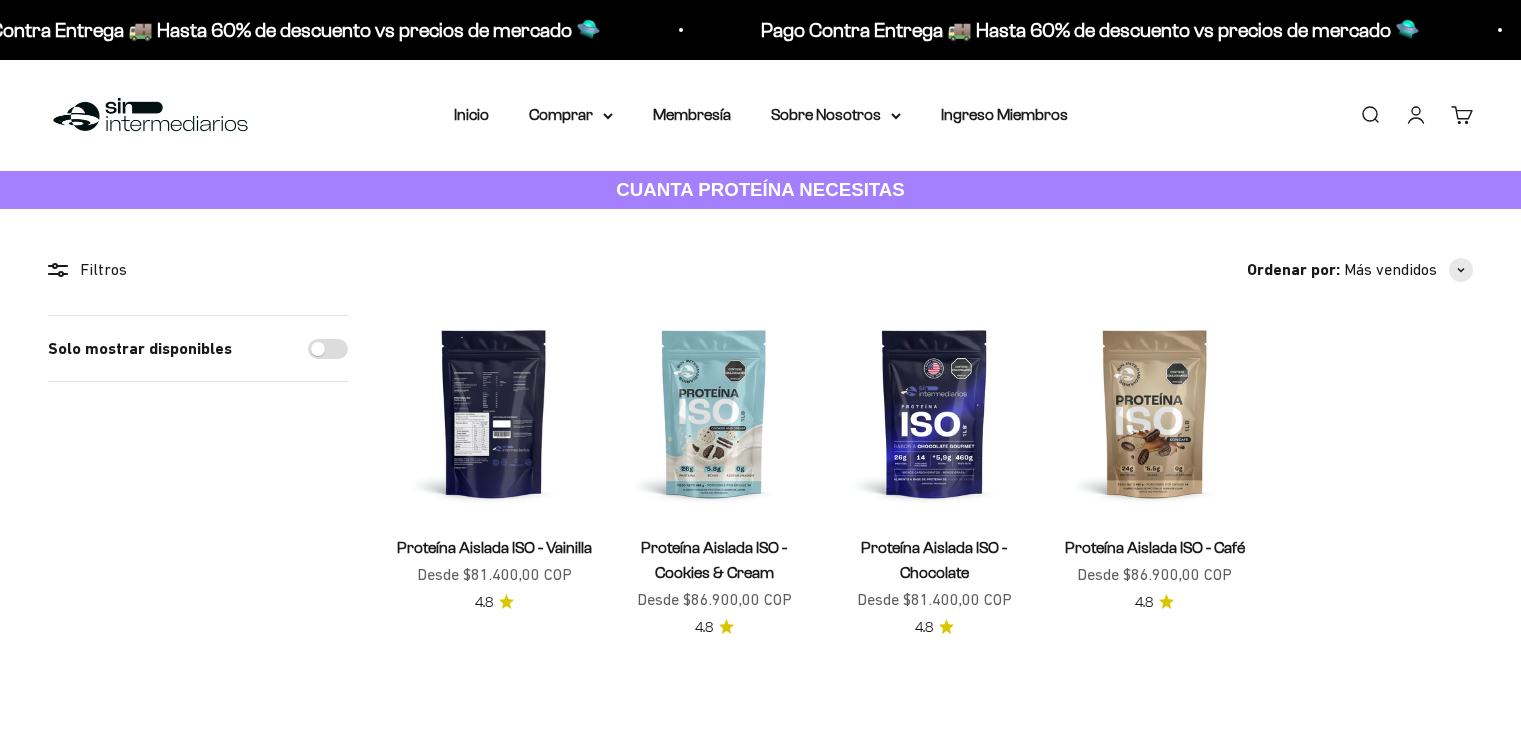 scroll, scrollTop: 0, scrollLeft: 0, axis: both 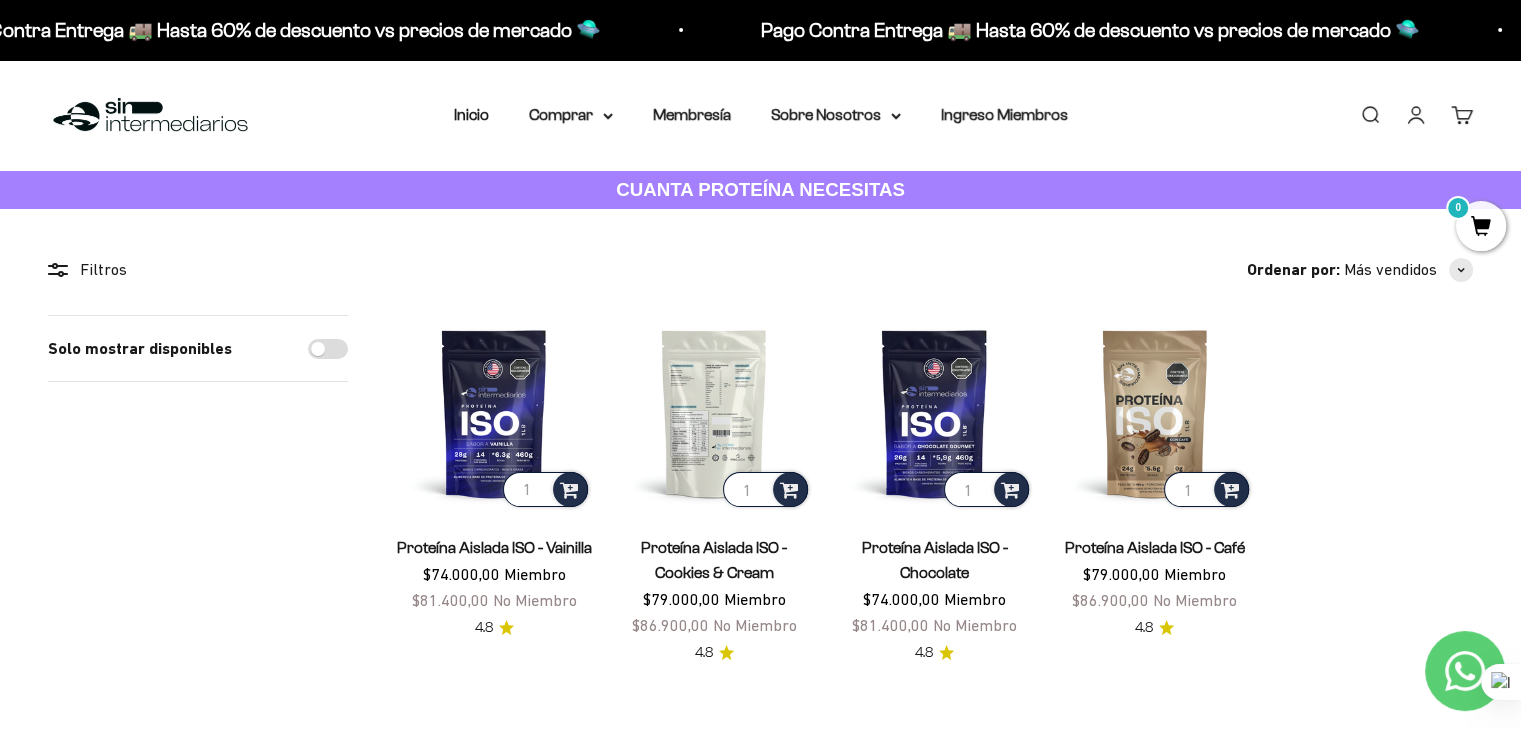 click at bounding box center [714, 413] 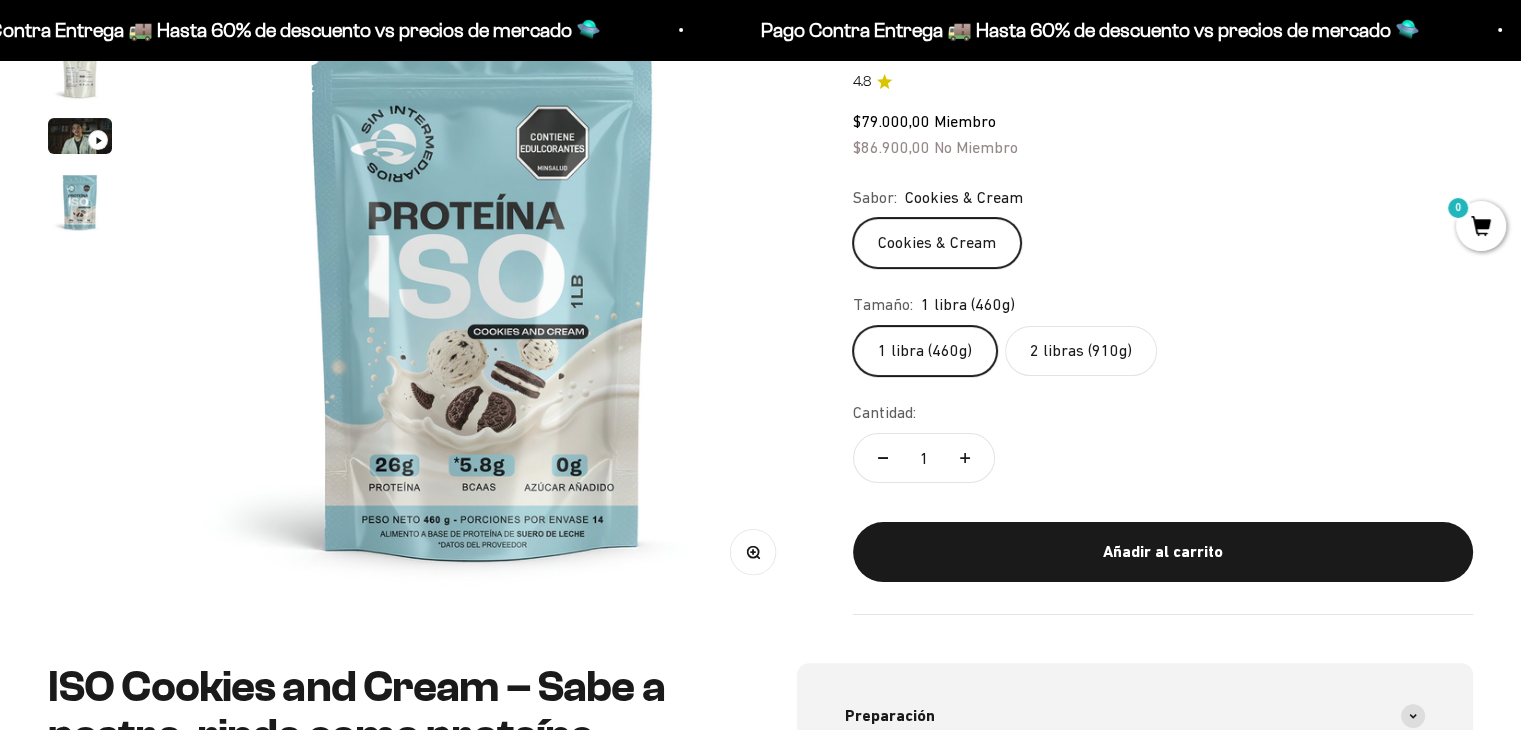 scroll, scrollTop: 300, scrollLeft: 0, axis: vertical 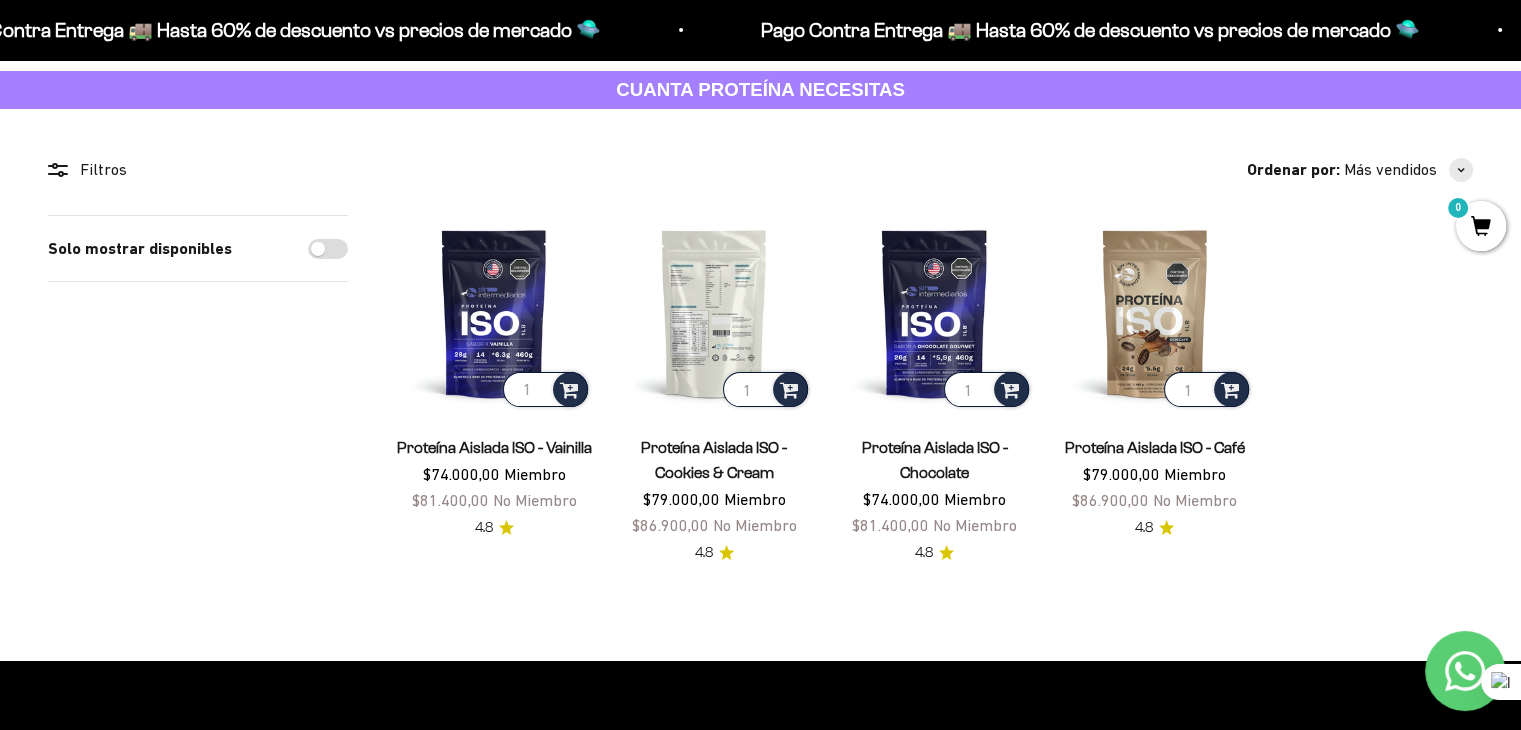 click at bounding box center [714, 313] 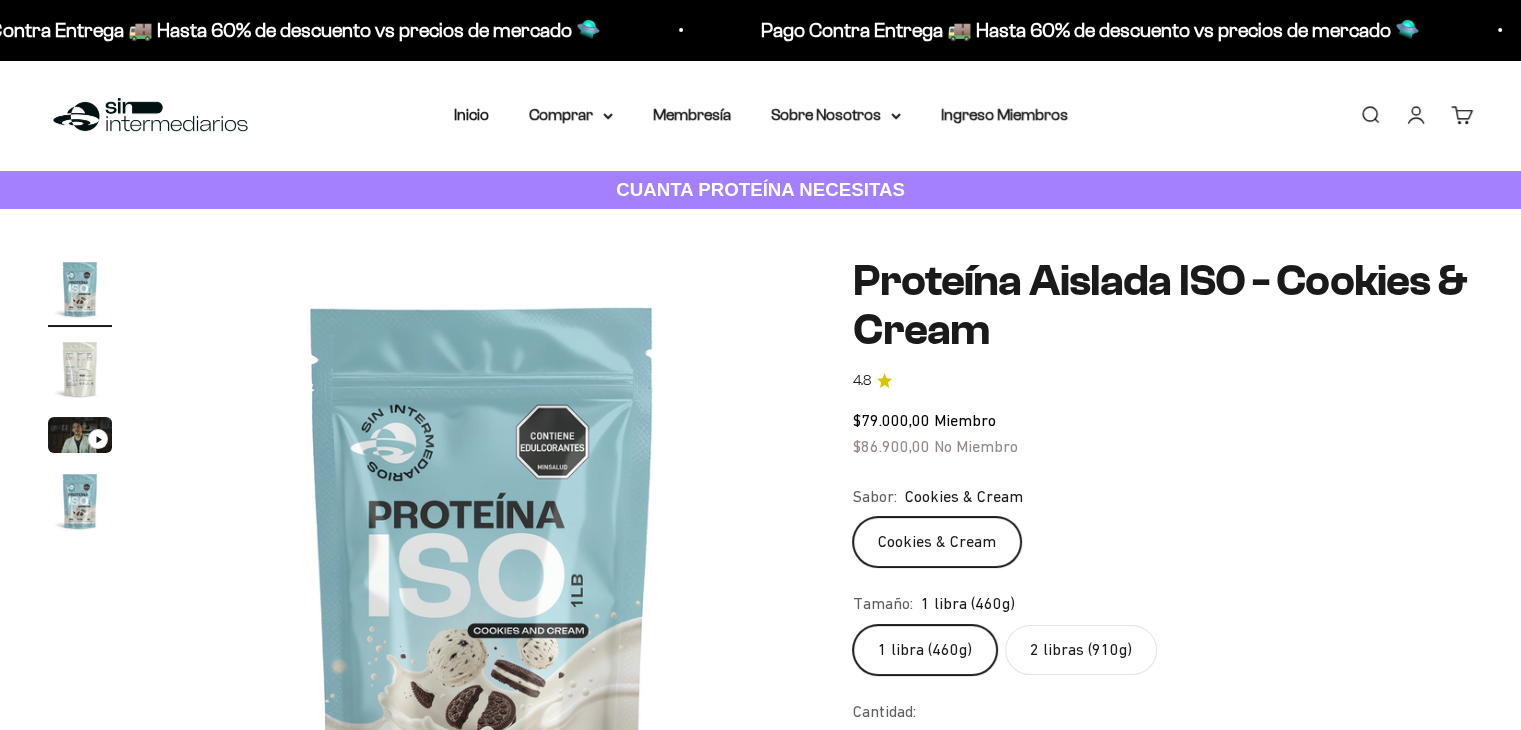 scroll, scrollTop: 200, scrollLeft: 0, axis: vertical 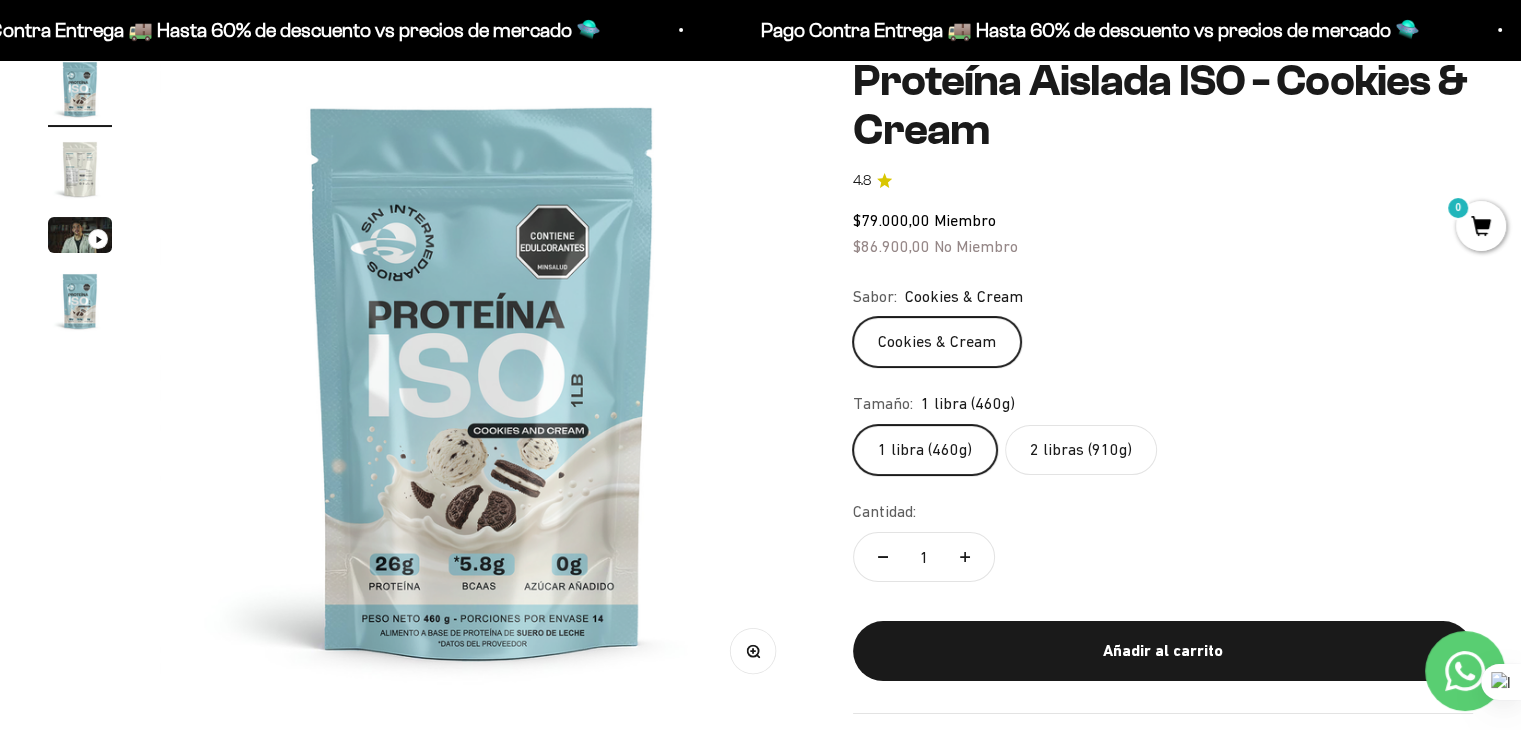 click on "2 libras (910g)" 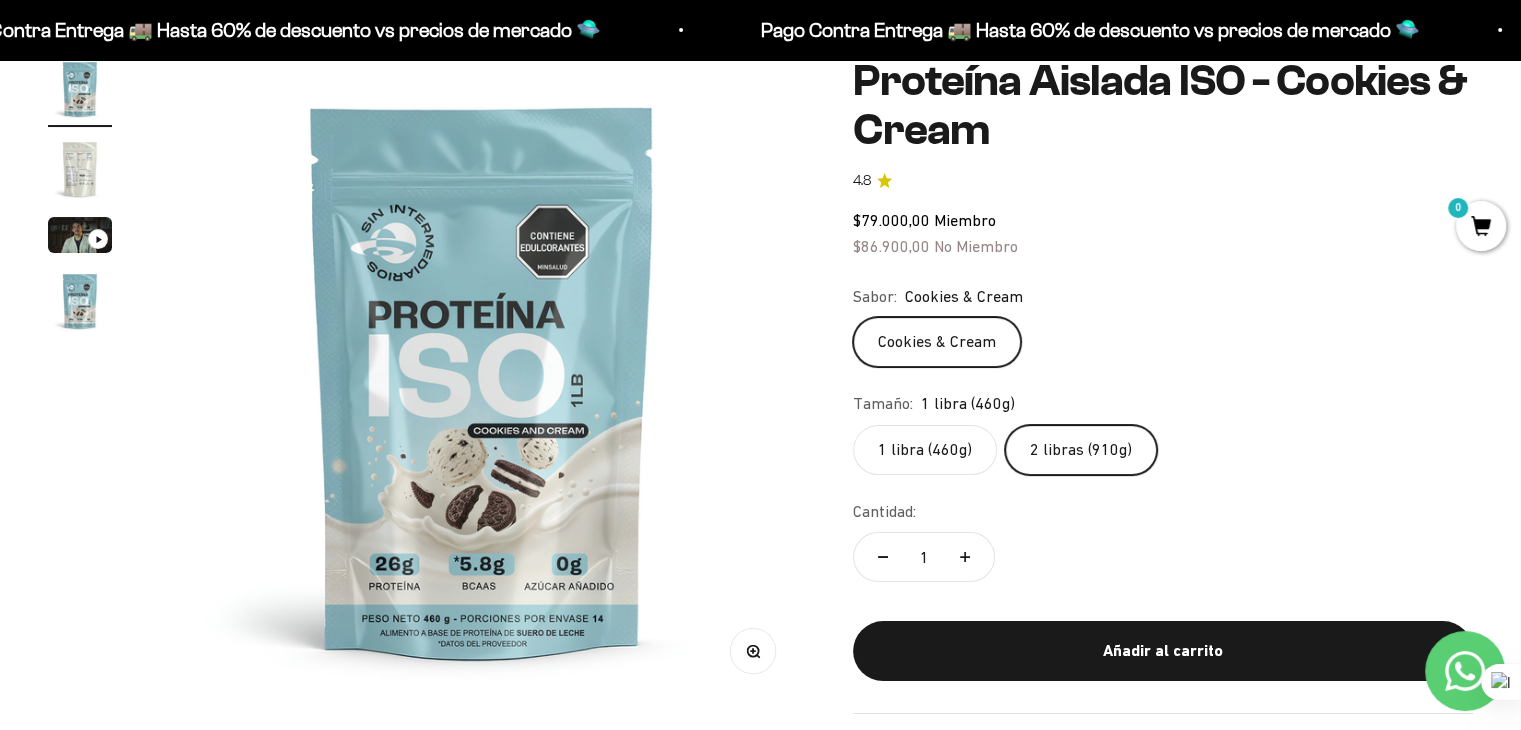 scroll, scrollTop: 0, scrollLeft: 2007, axis: horizontal 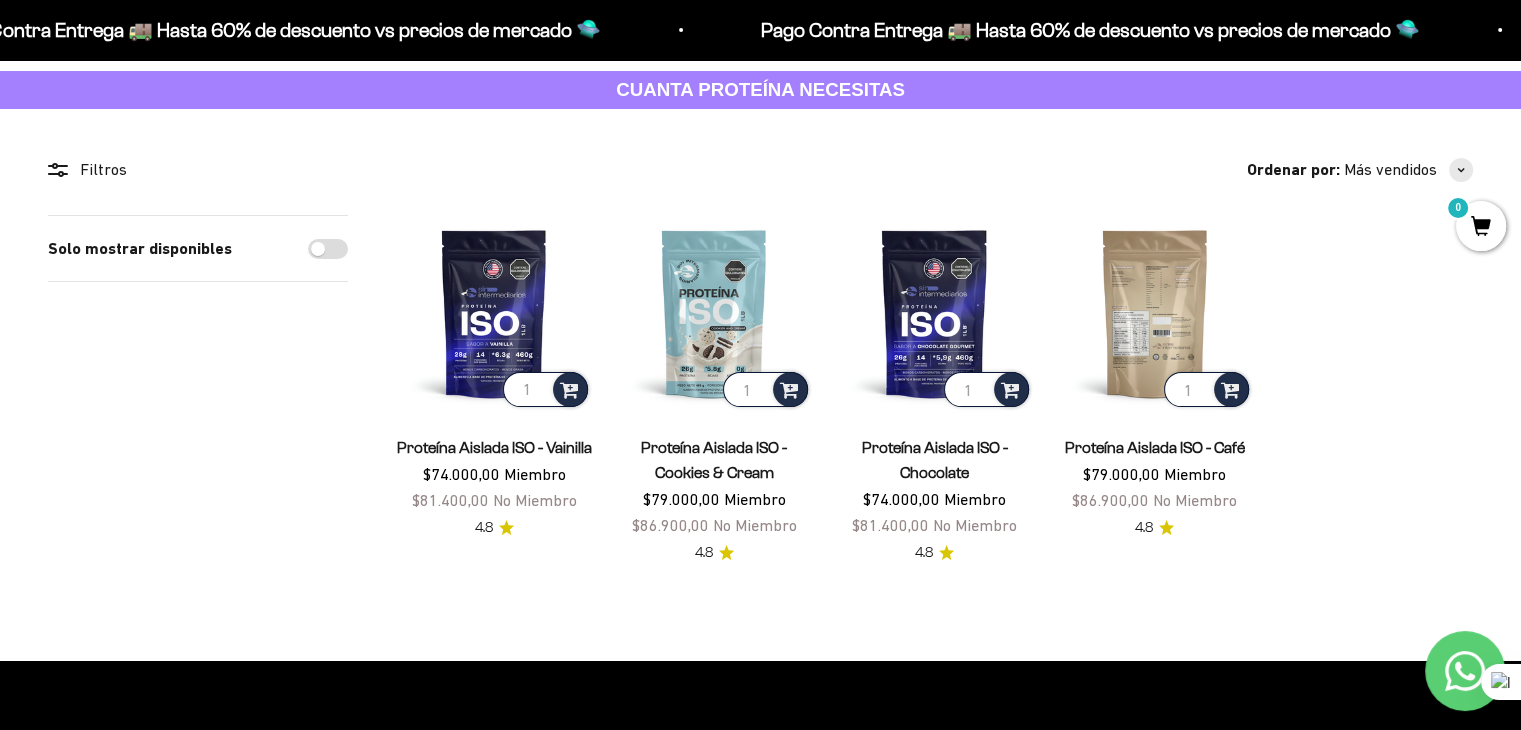 click at bounding box center [1155, 313] 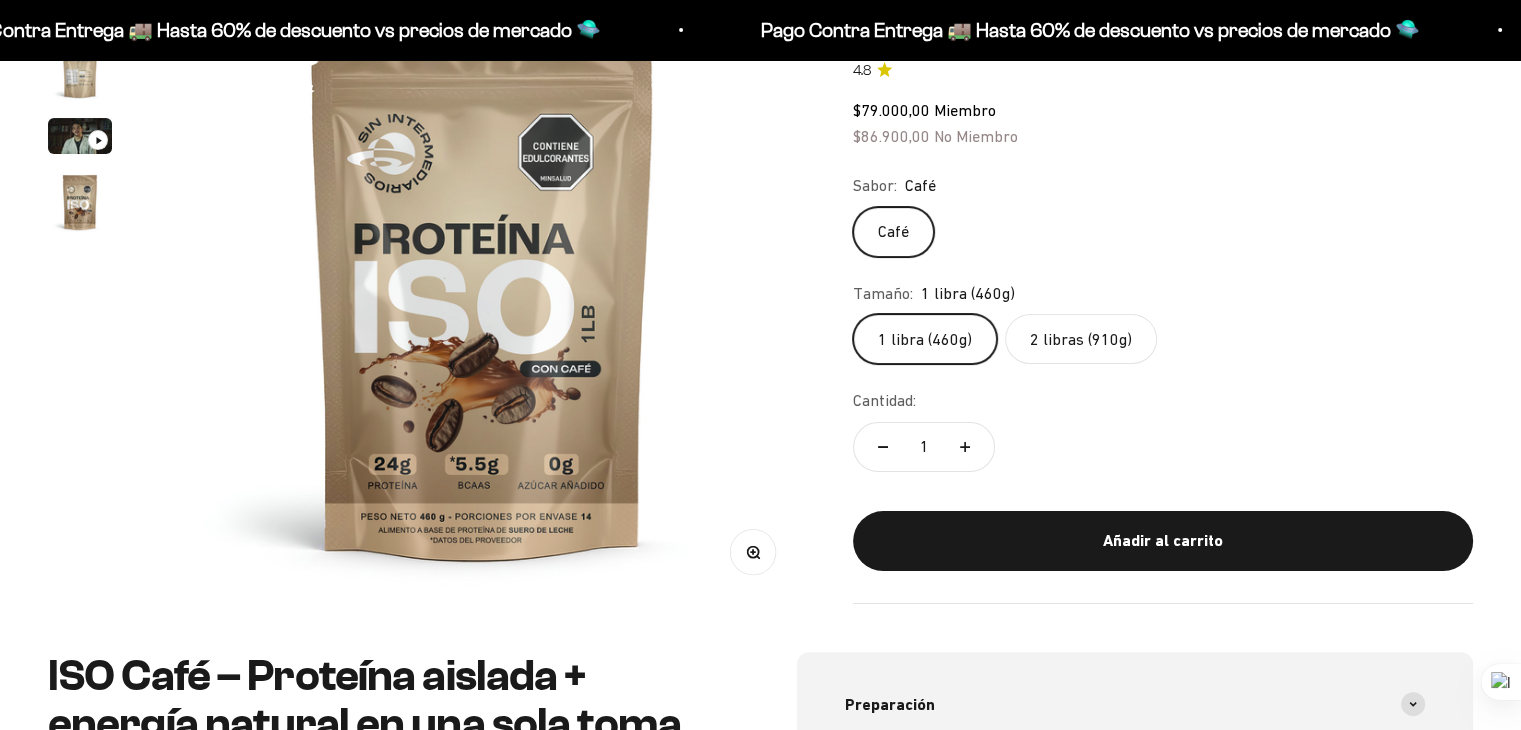 scroll, scrollTop: 300, scrollLeft: 0, axis: vertical 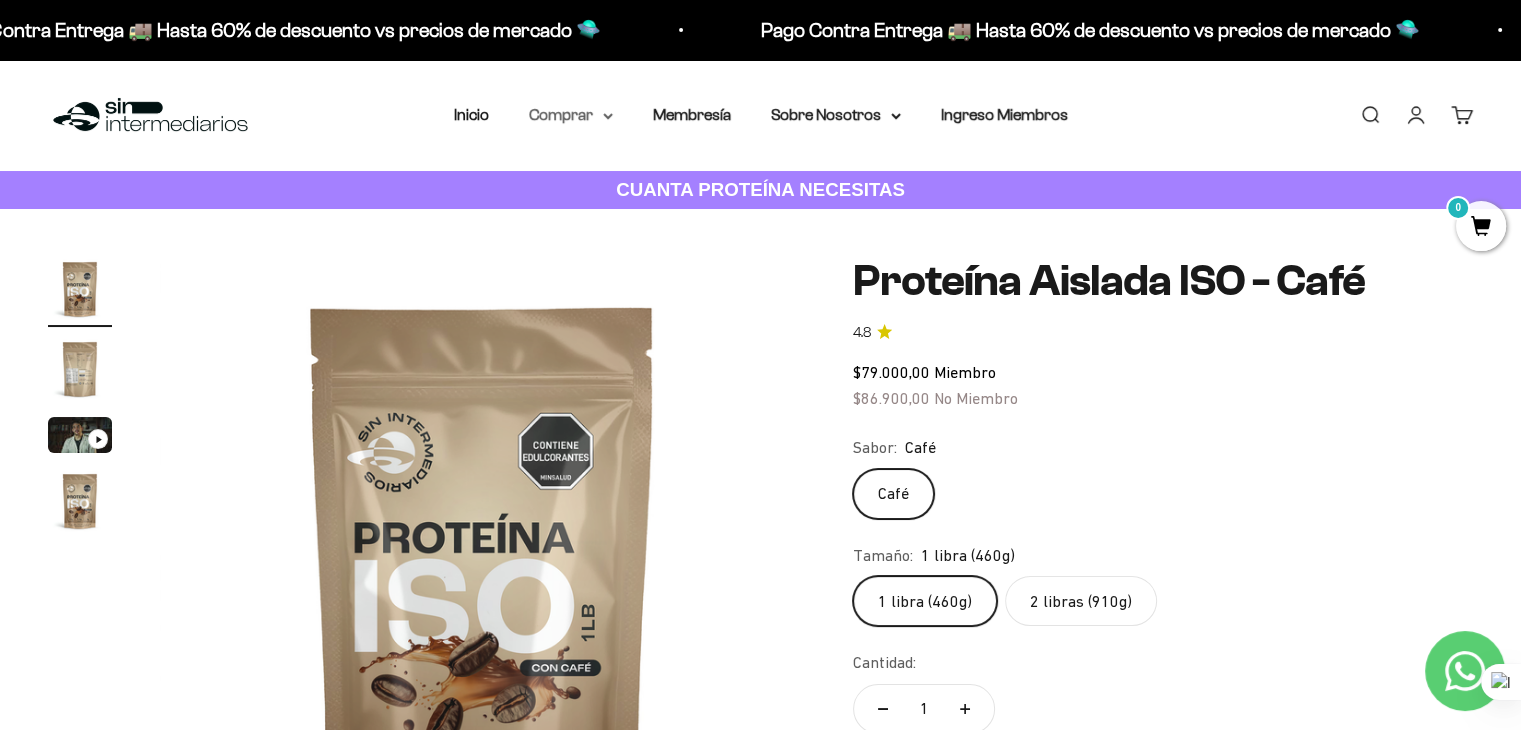 click on "Comprar" at bounding box center [571, 115] 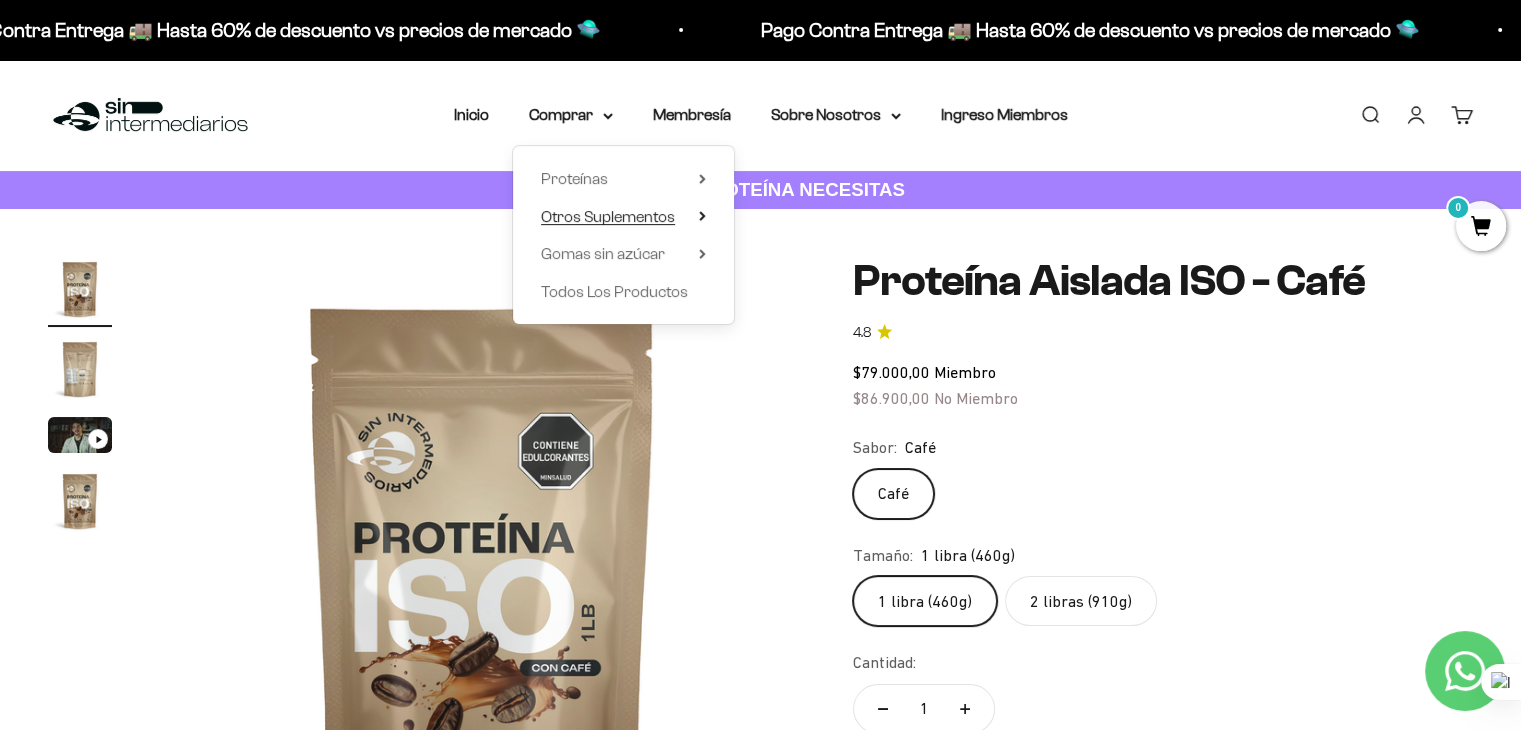 click on "Otros Suplementos" at bounding box center (623, 217) 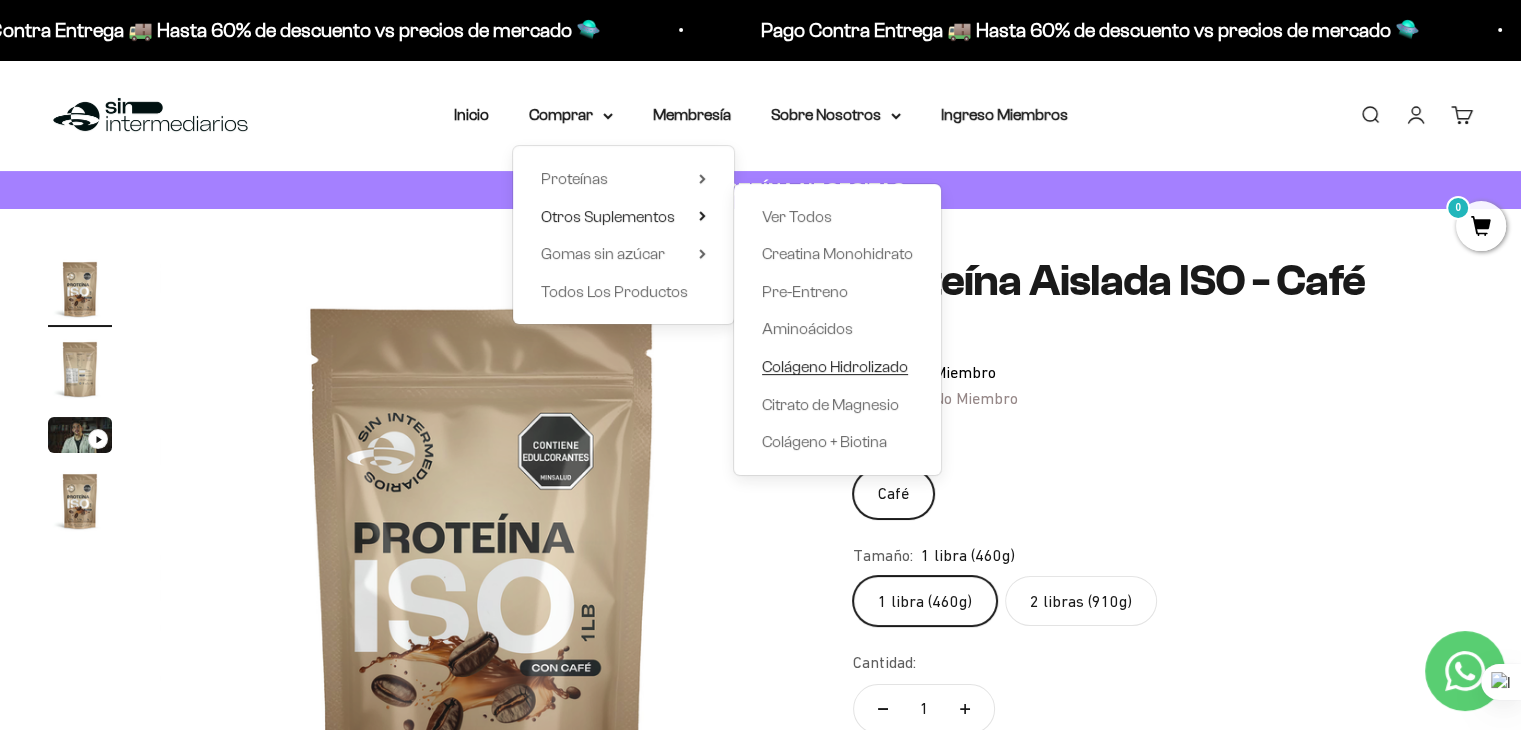 click on "Colágeno Hidrolizado" at bounding box center [835, 366] 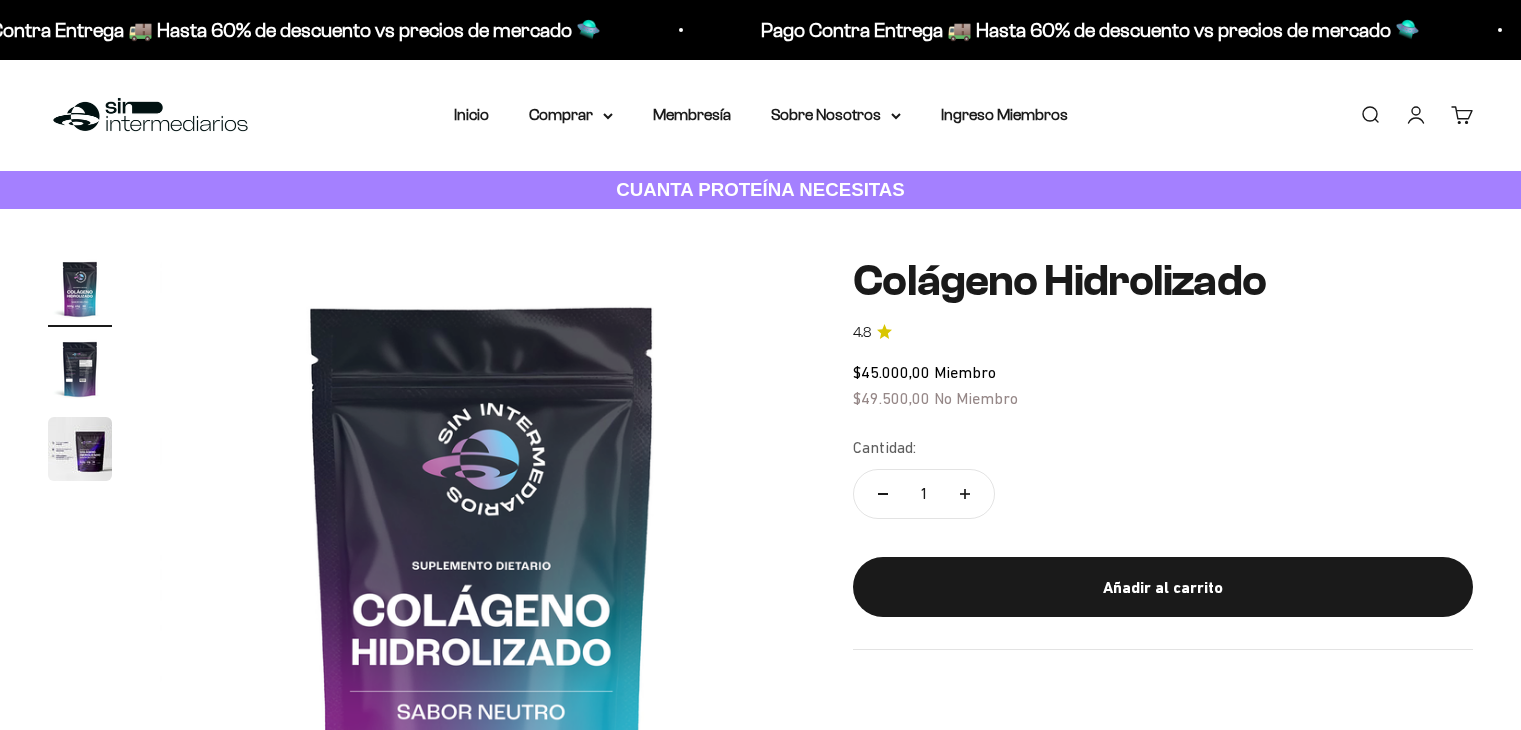 scroll, scrollTop: 0, scrollLeft: 0, axis: both 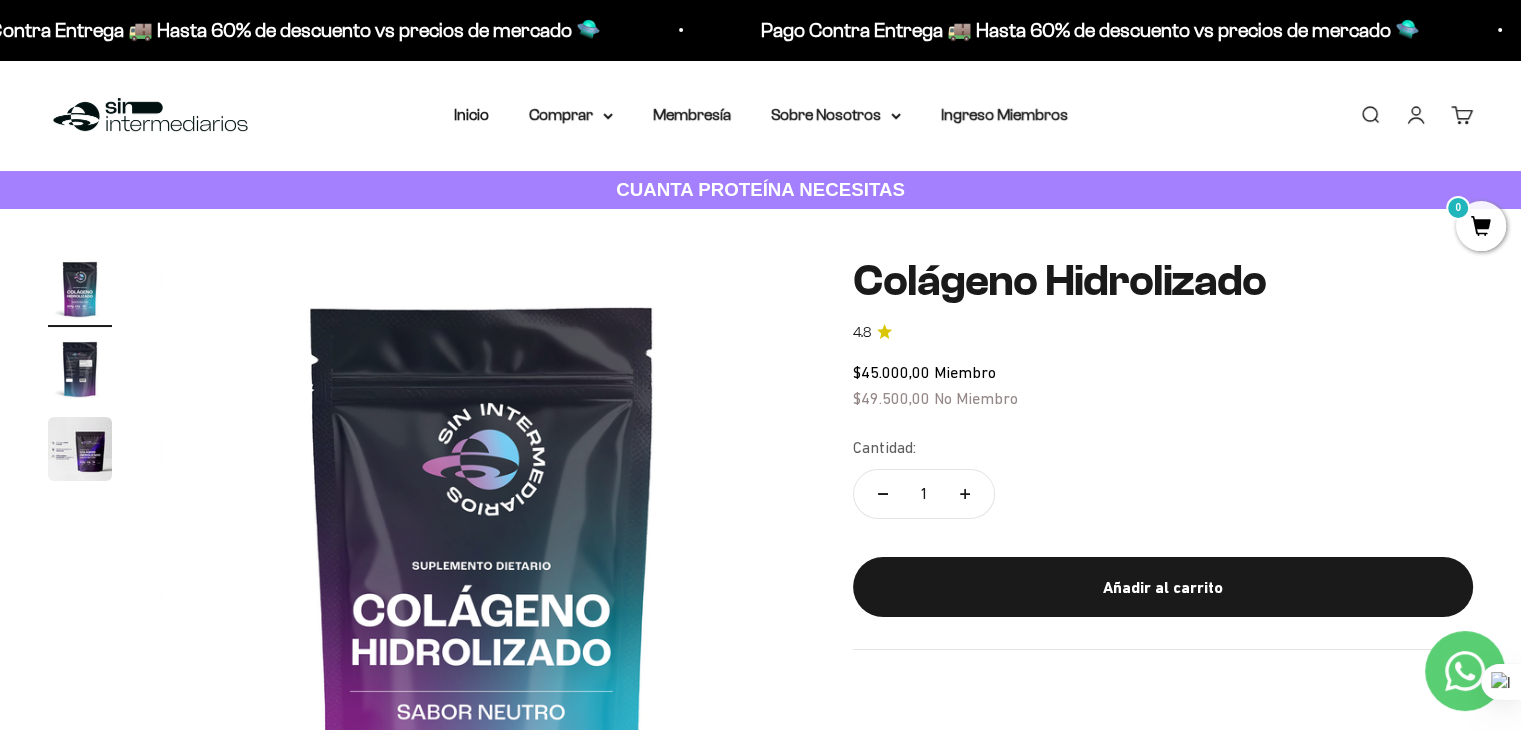 click at bounding box center [80, 369] 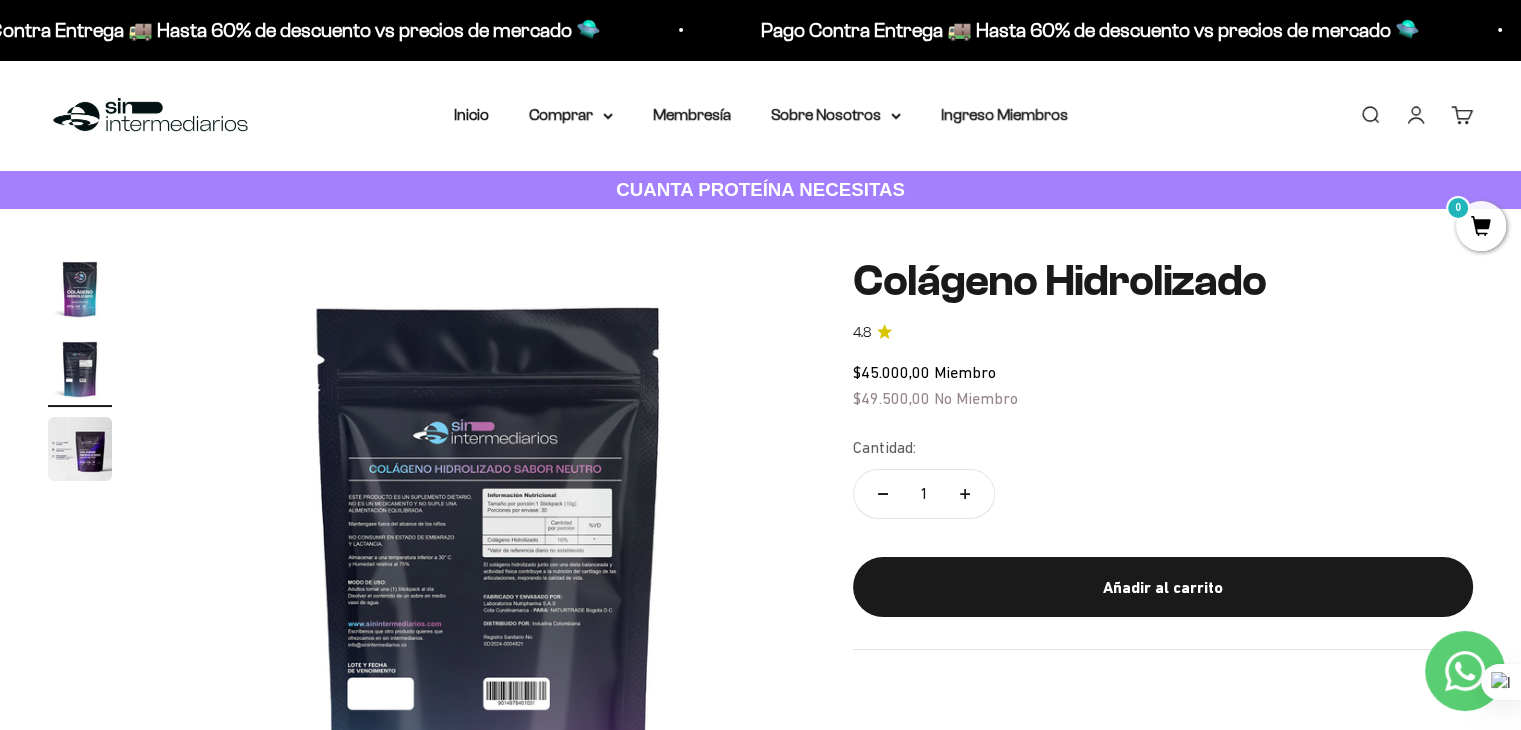 scroll, scrollTop: 0, scrollLeft: 669, axis: horizontal 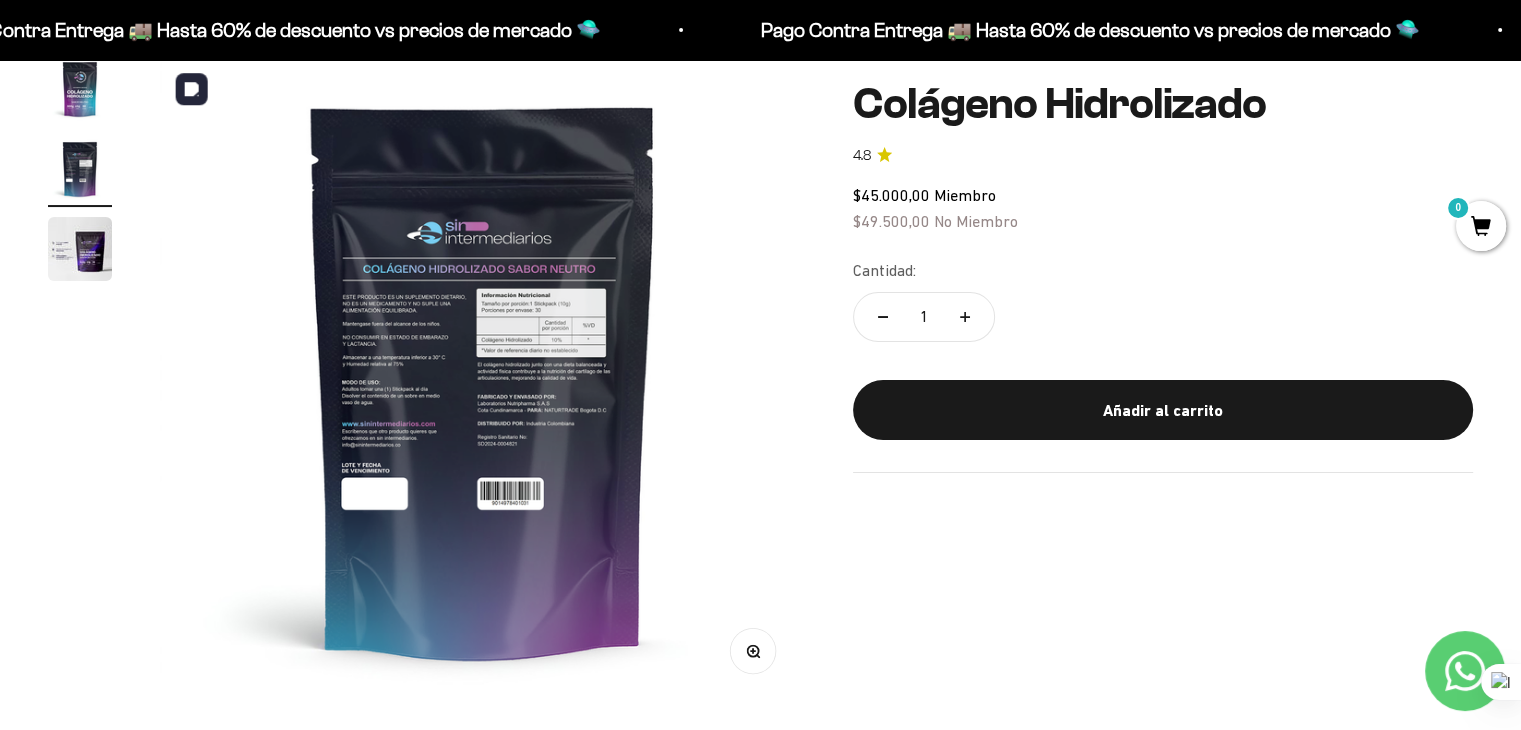 click at bounding box center (482, 379) 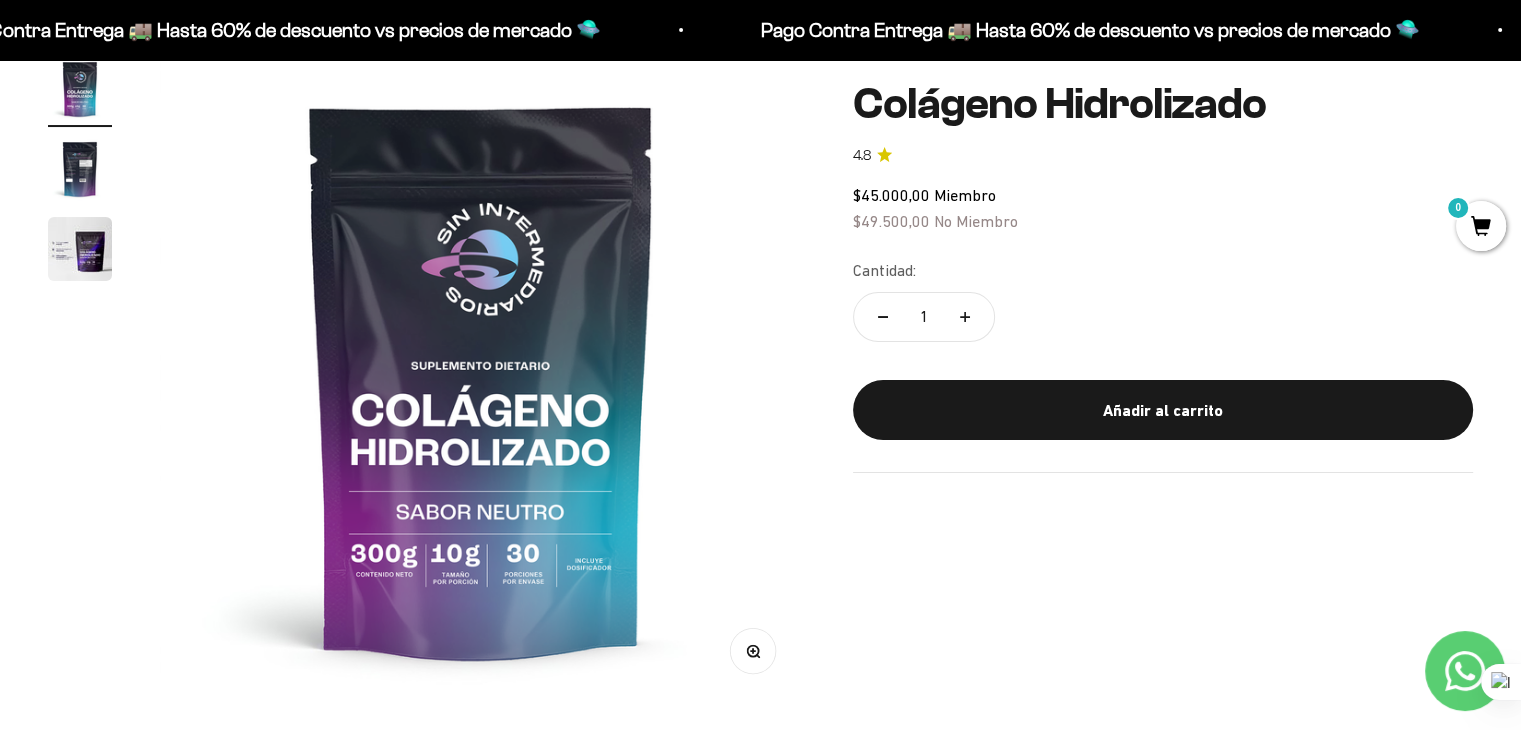 scroll, scrollTop: 0, scrollLeft: 0, axis: both 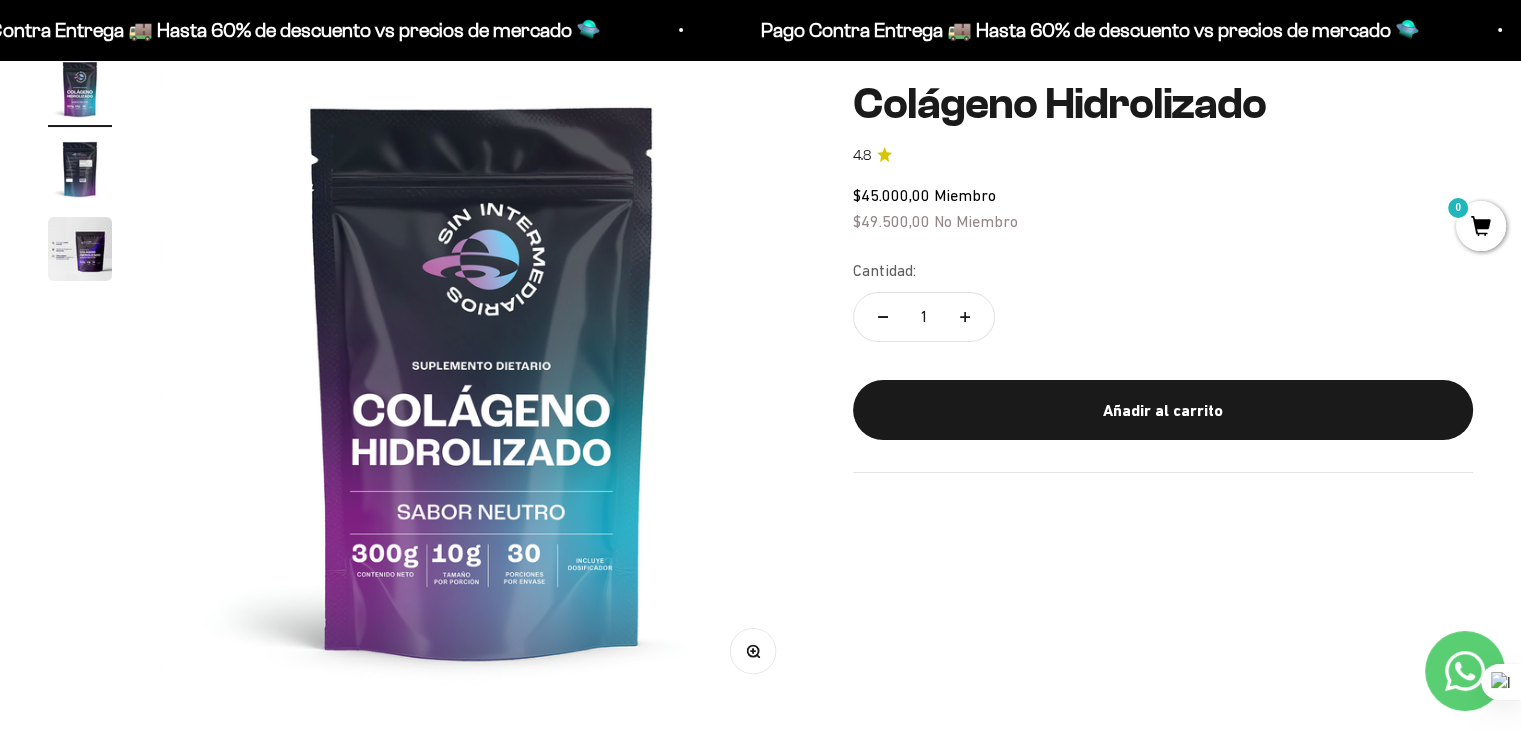 click at bounding box center (80, 169) 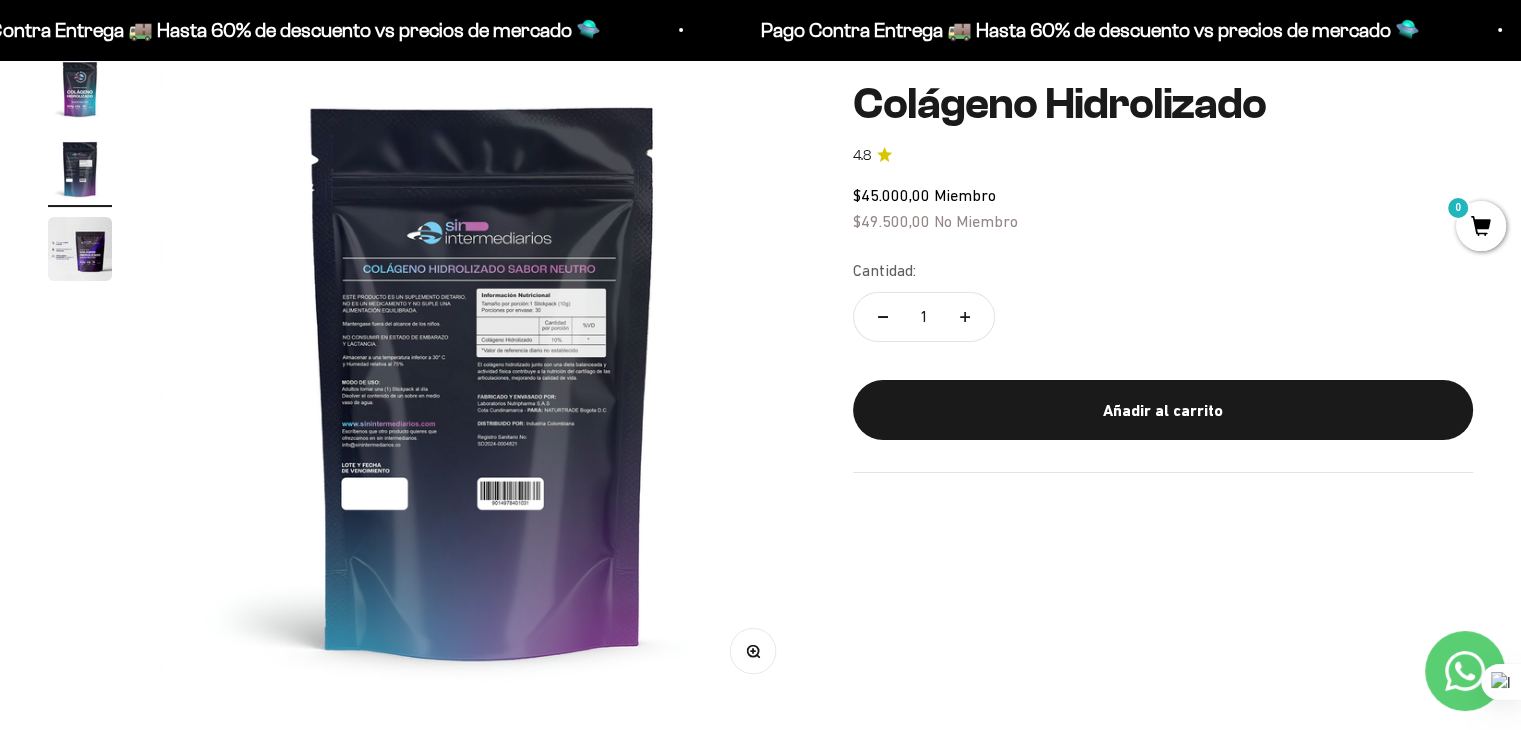 click at bounding box center [80, 89] 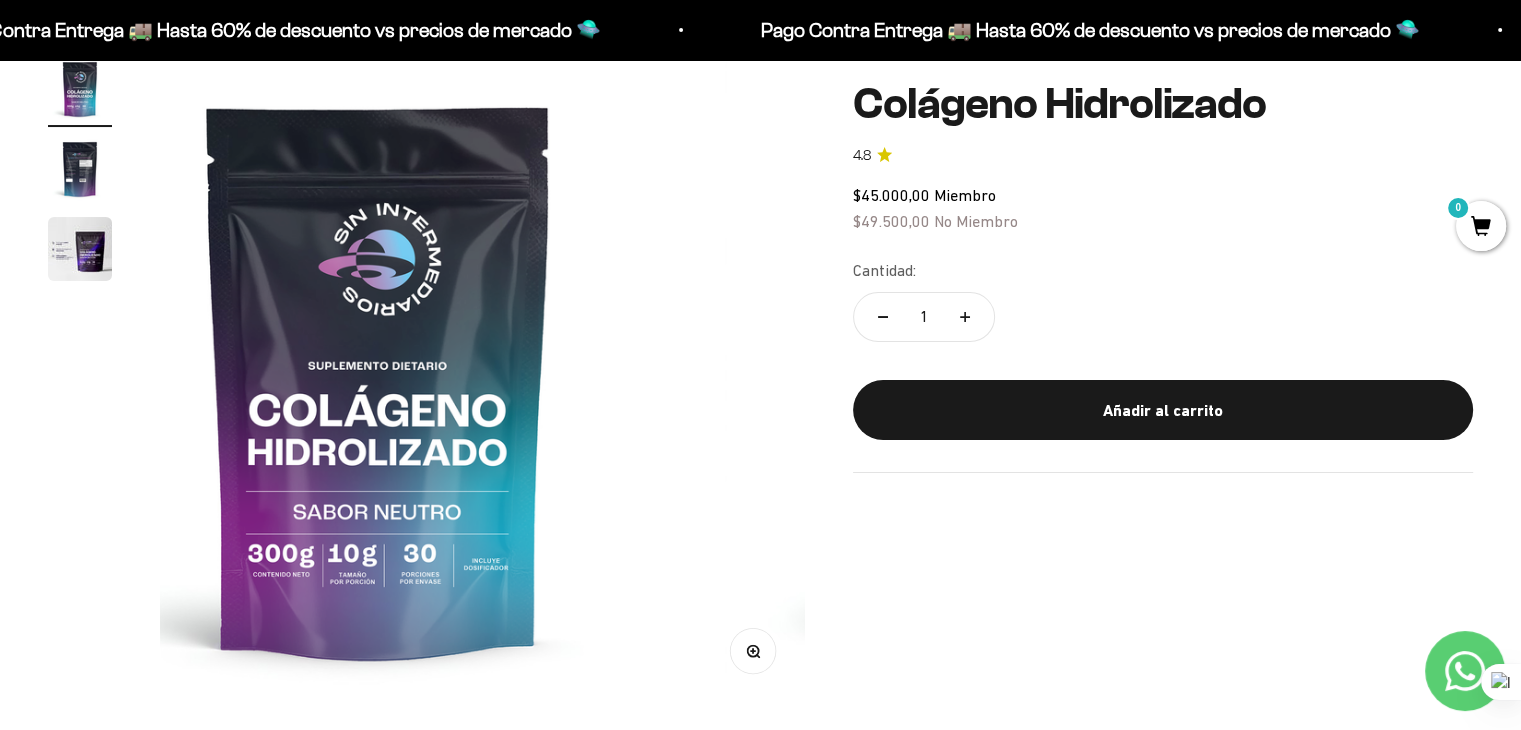 scroll, scrollTop: 0, scrollLeft: 0, axis: both 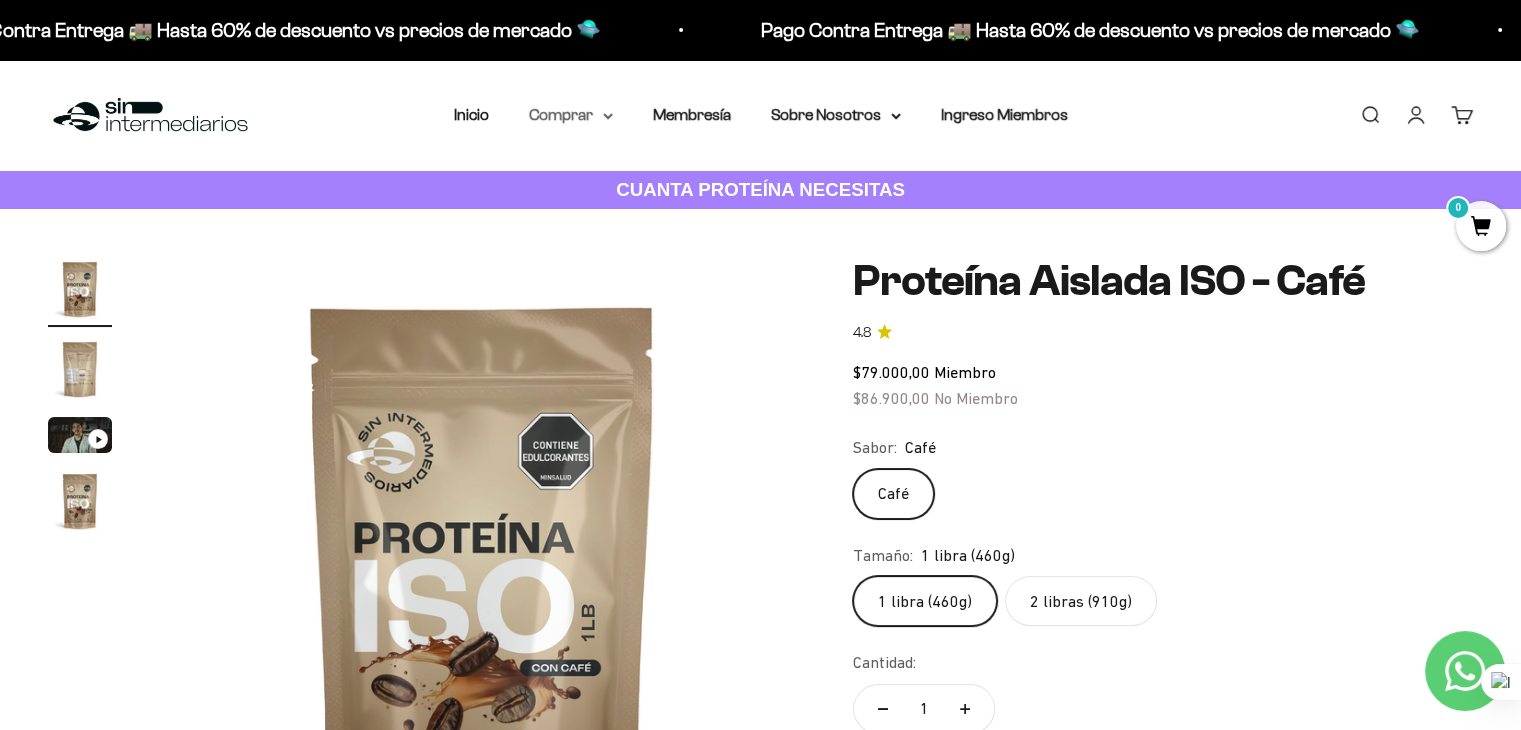 click 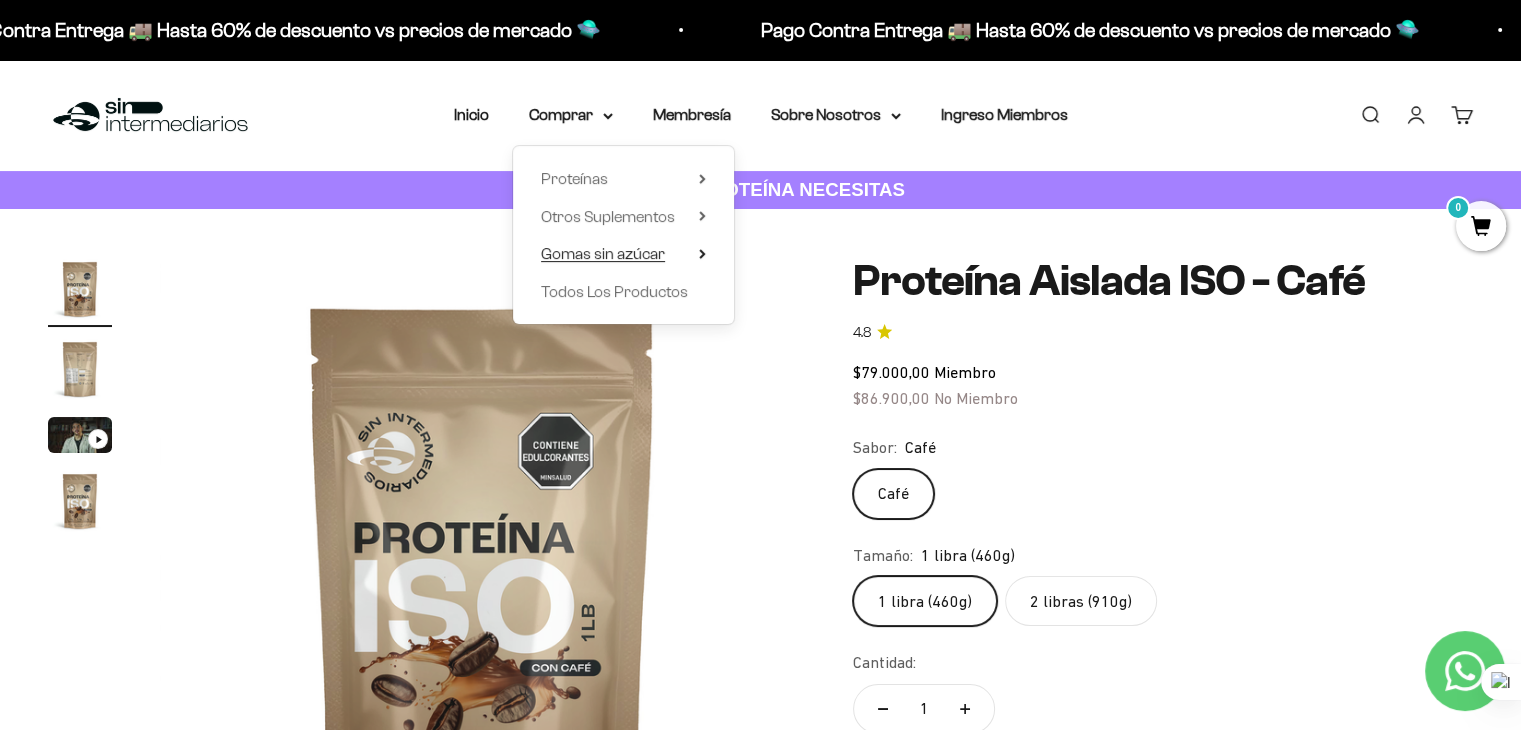 click 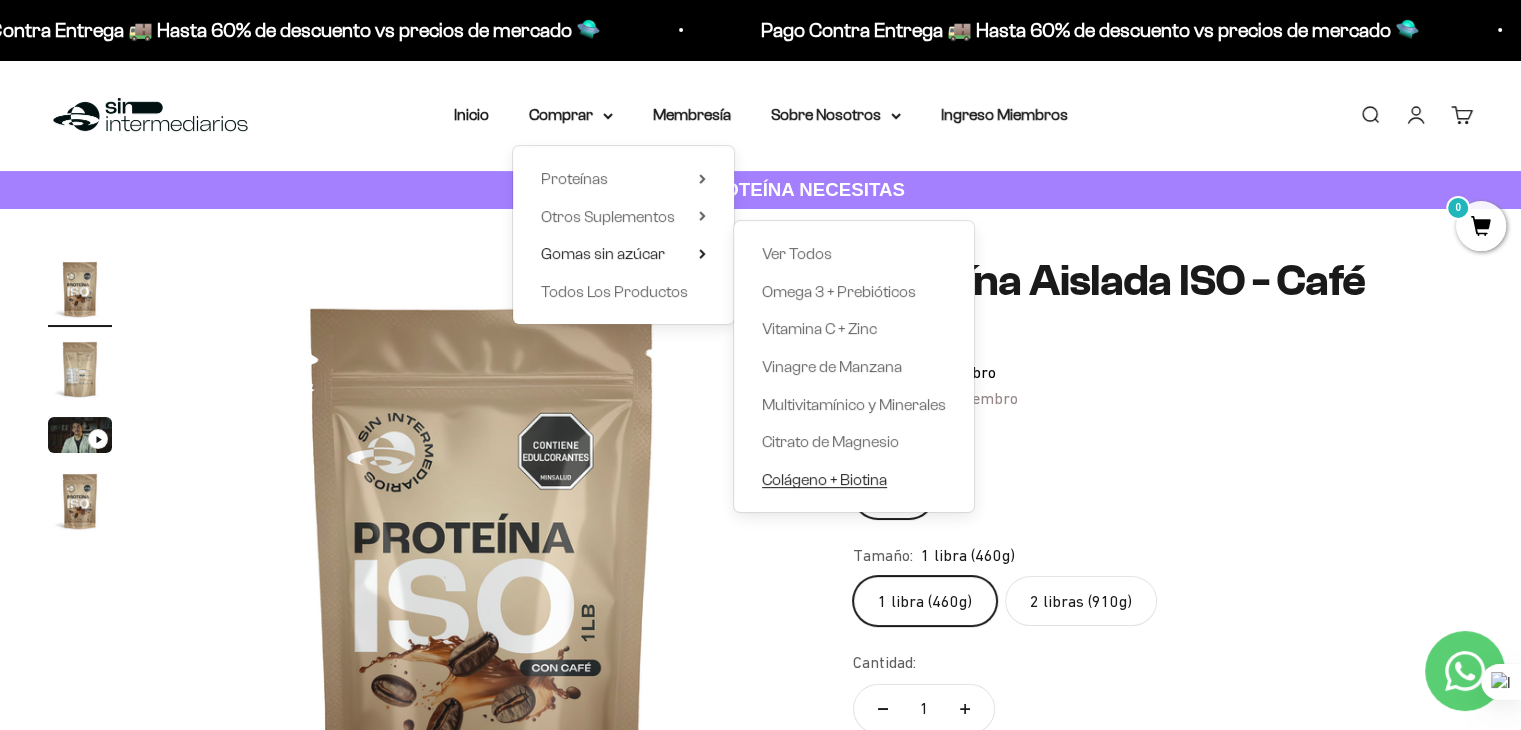 click on "Colágeno + Biotina" at bounding box center (824, 479) 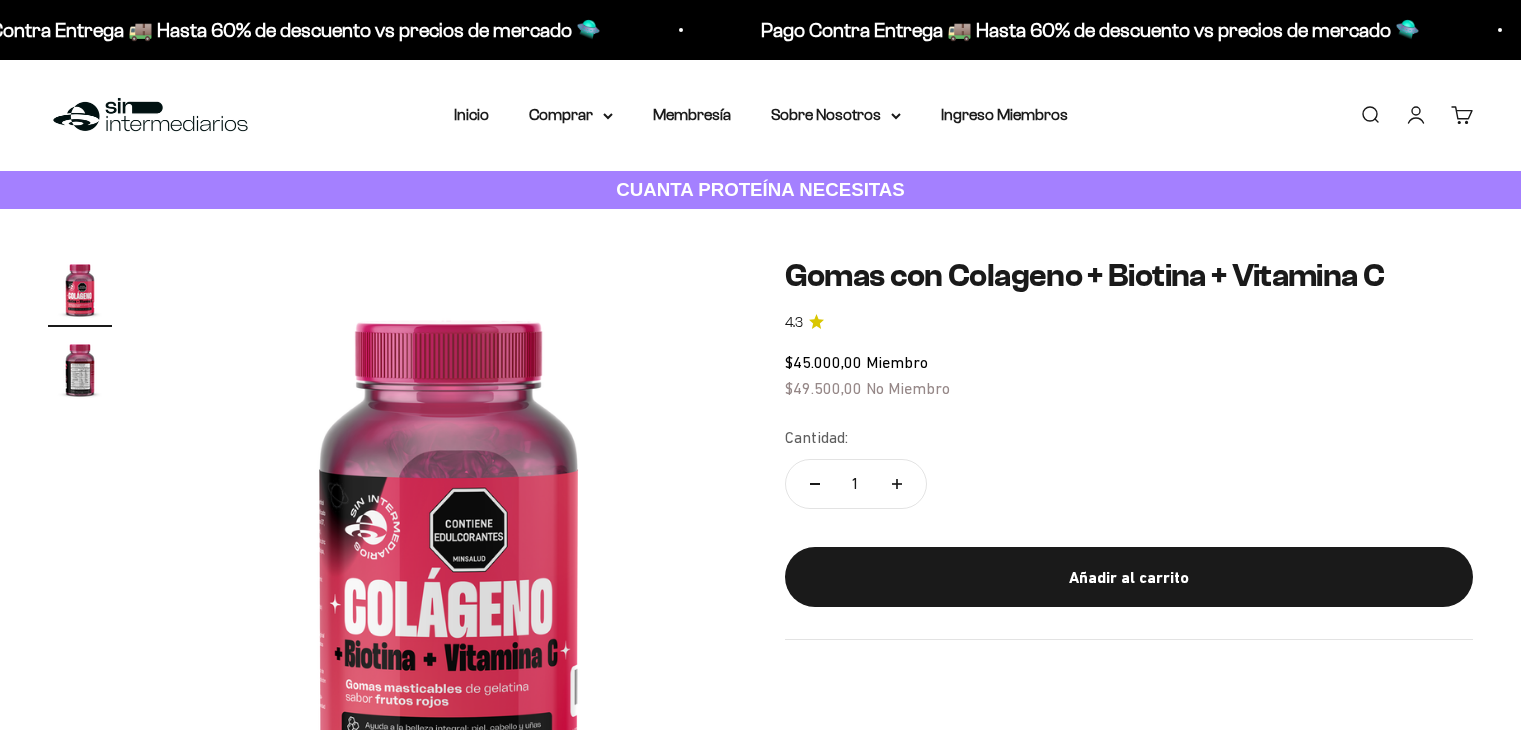 scroll, scrollTop: 0, scrollLeft: 0, axis: both 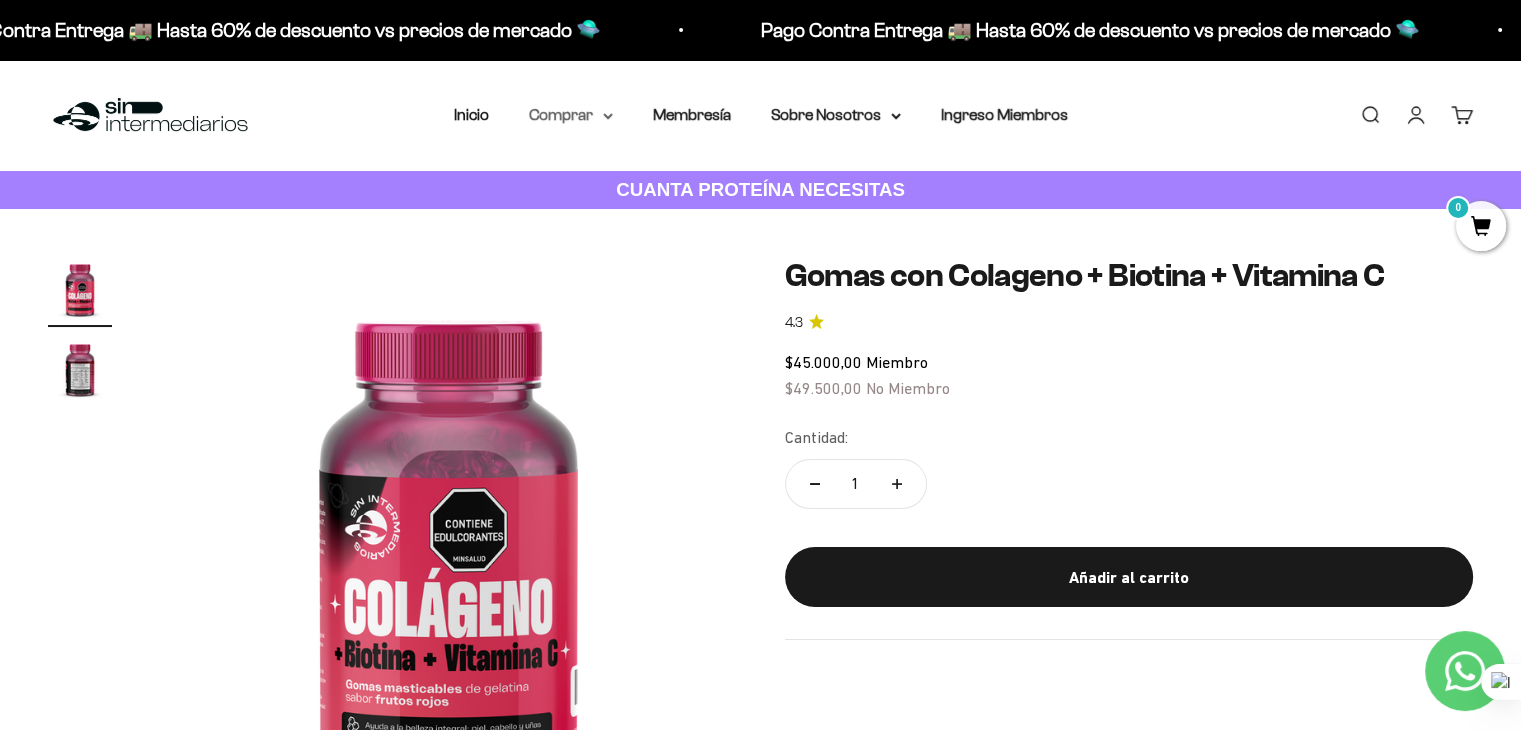 click on "Comprar" at bounding box center [571, 115] 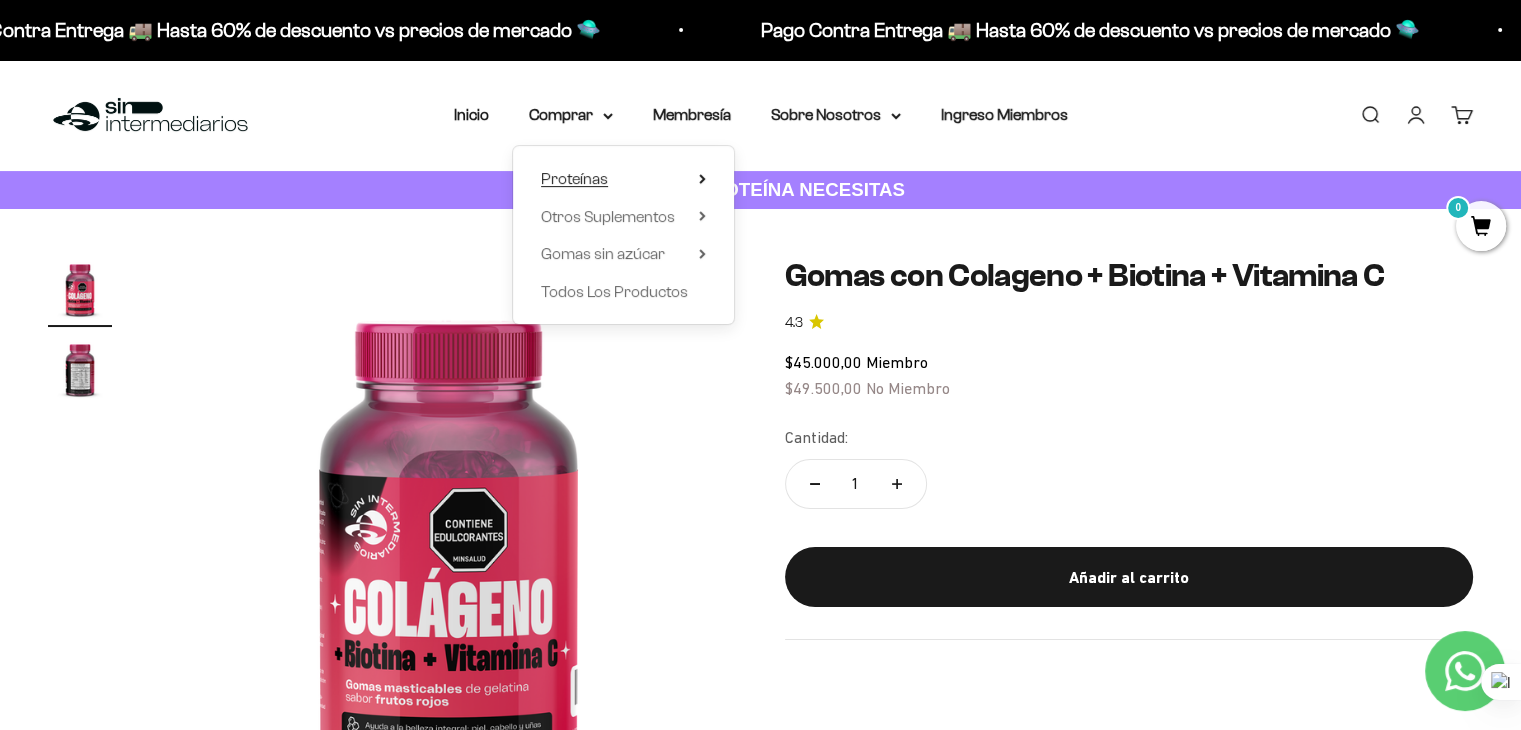 click 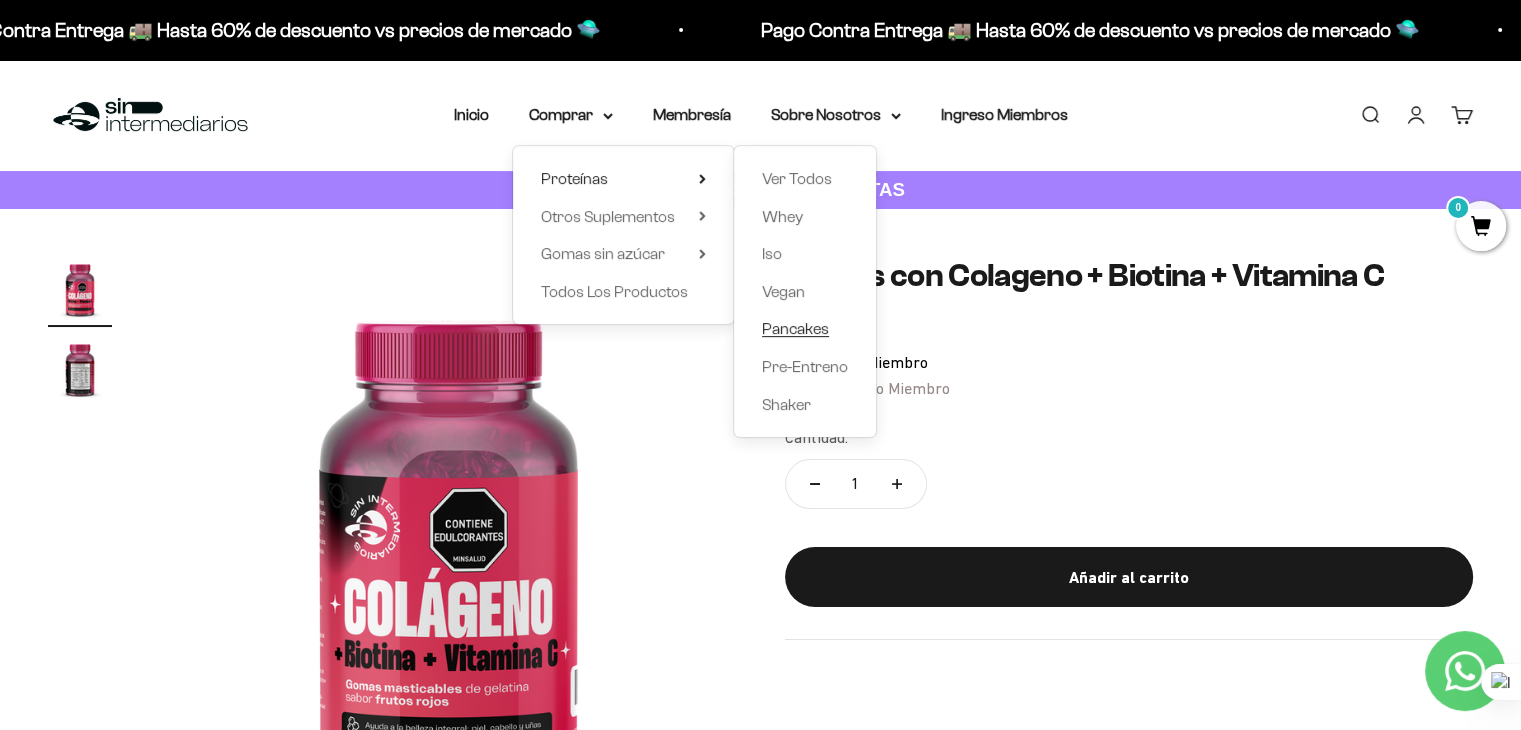 click on "Pancakes" at bounding box center [795, 328] 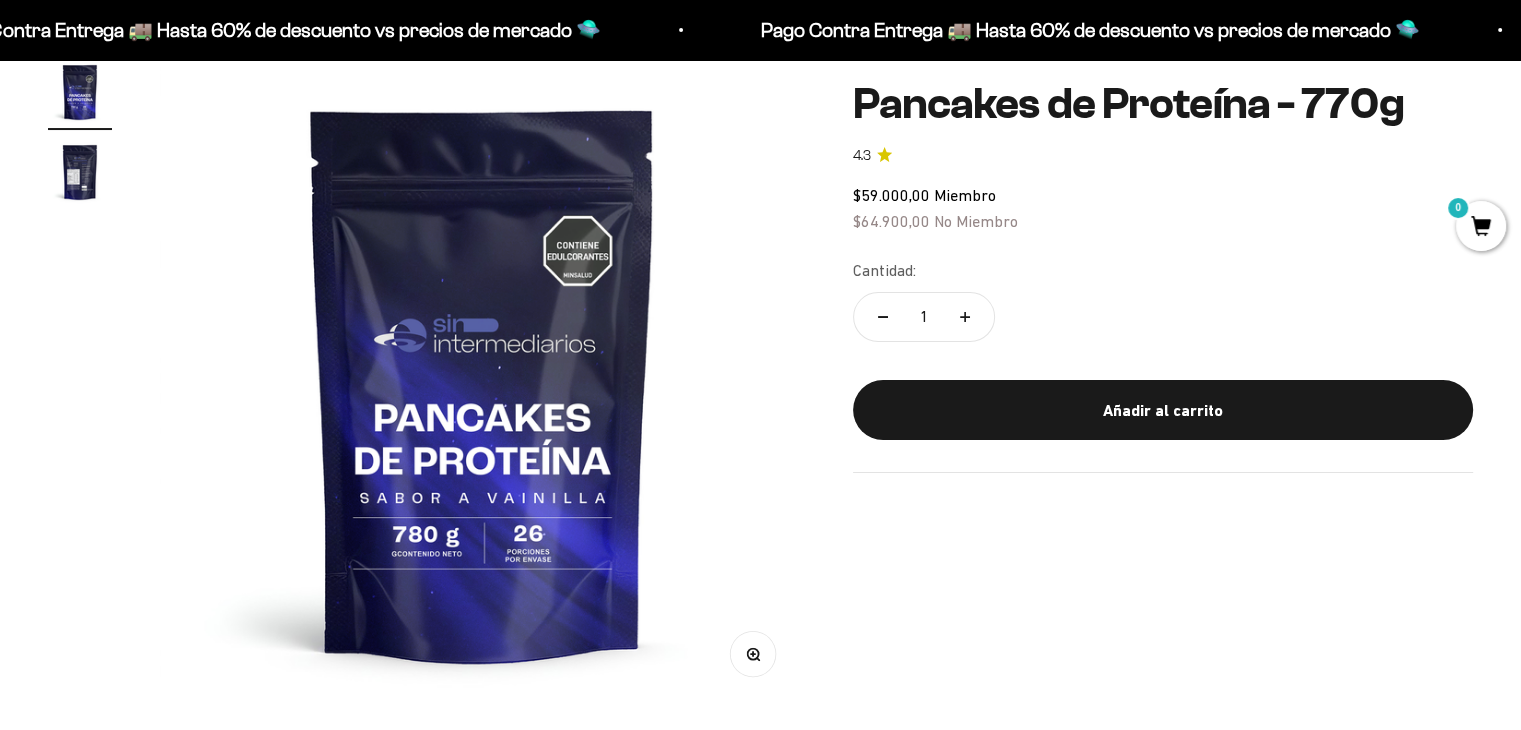 scroll, scrollTop: 200, scrollLeft: 0, axis: vertical 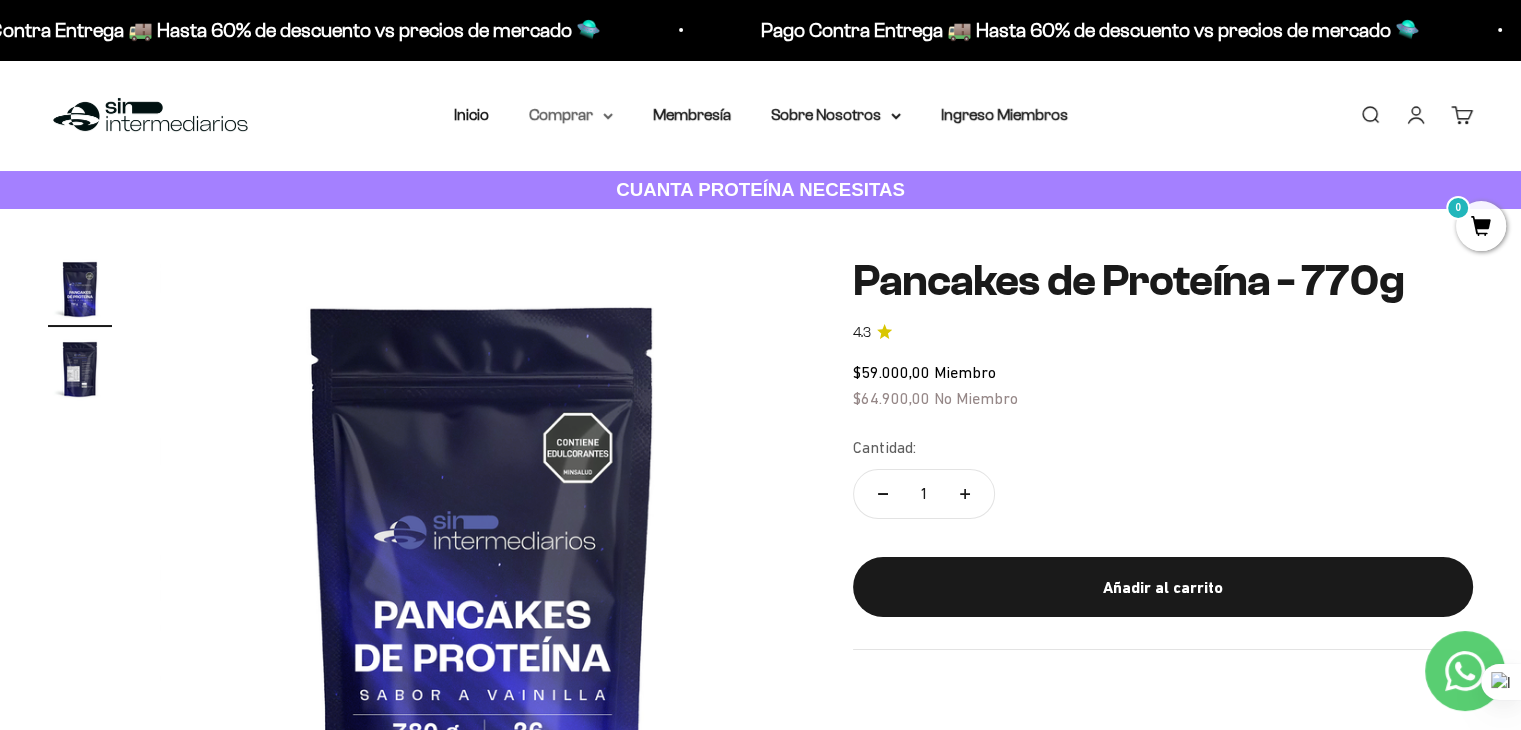 click on "Comprar" at bounding box center (571, 115) 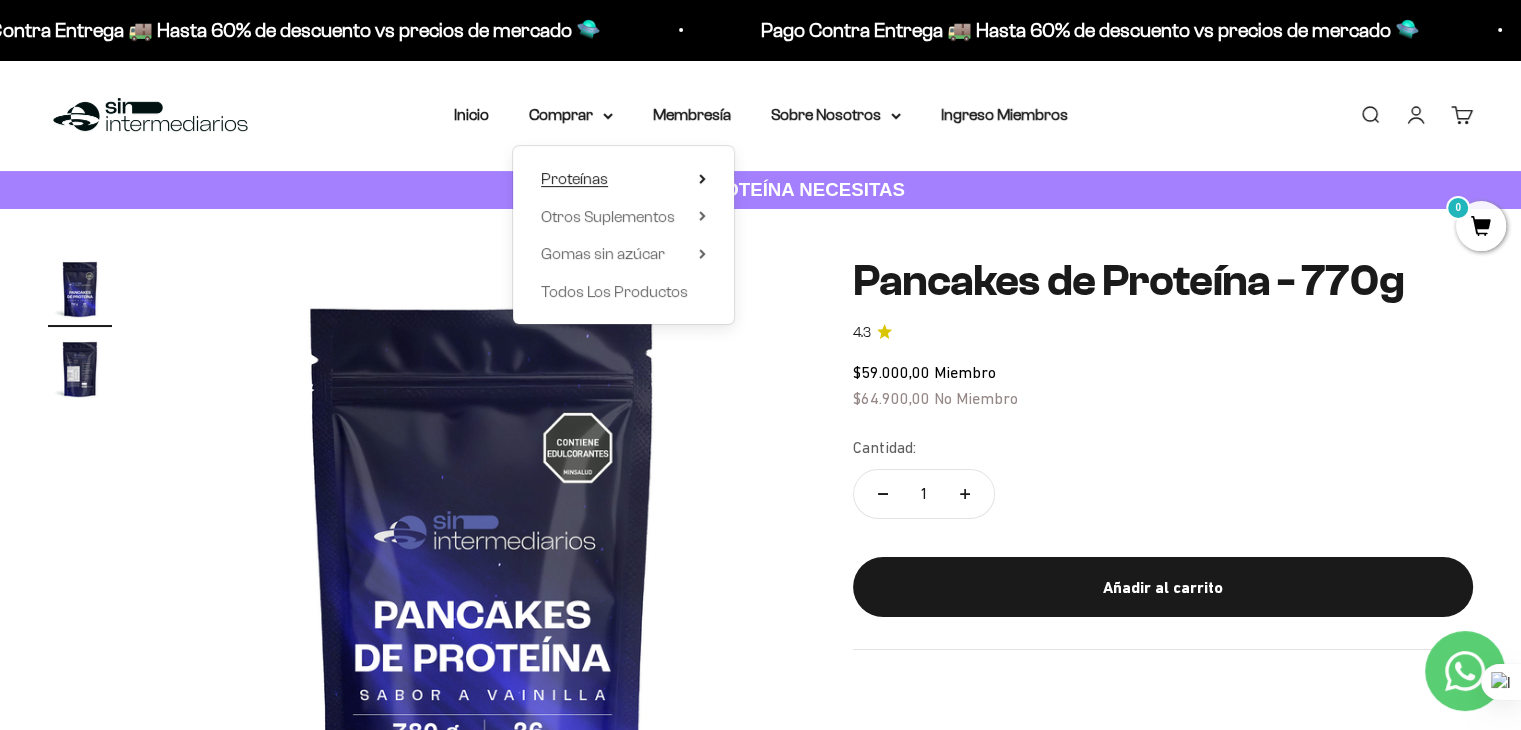 click on "Proteínas" at bounding box center [623, 179] 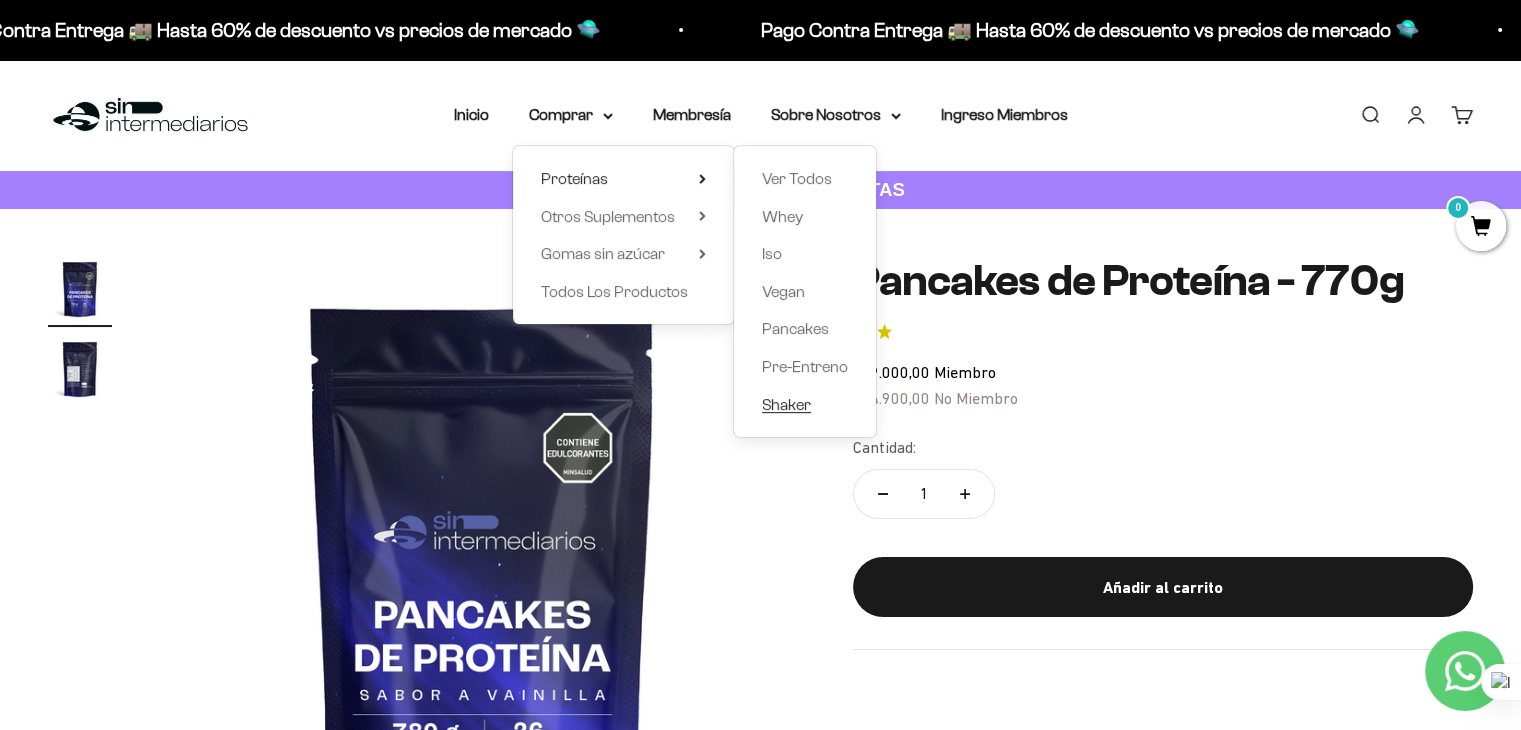 click on "Shaker" at bounding box center [786, 404] 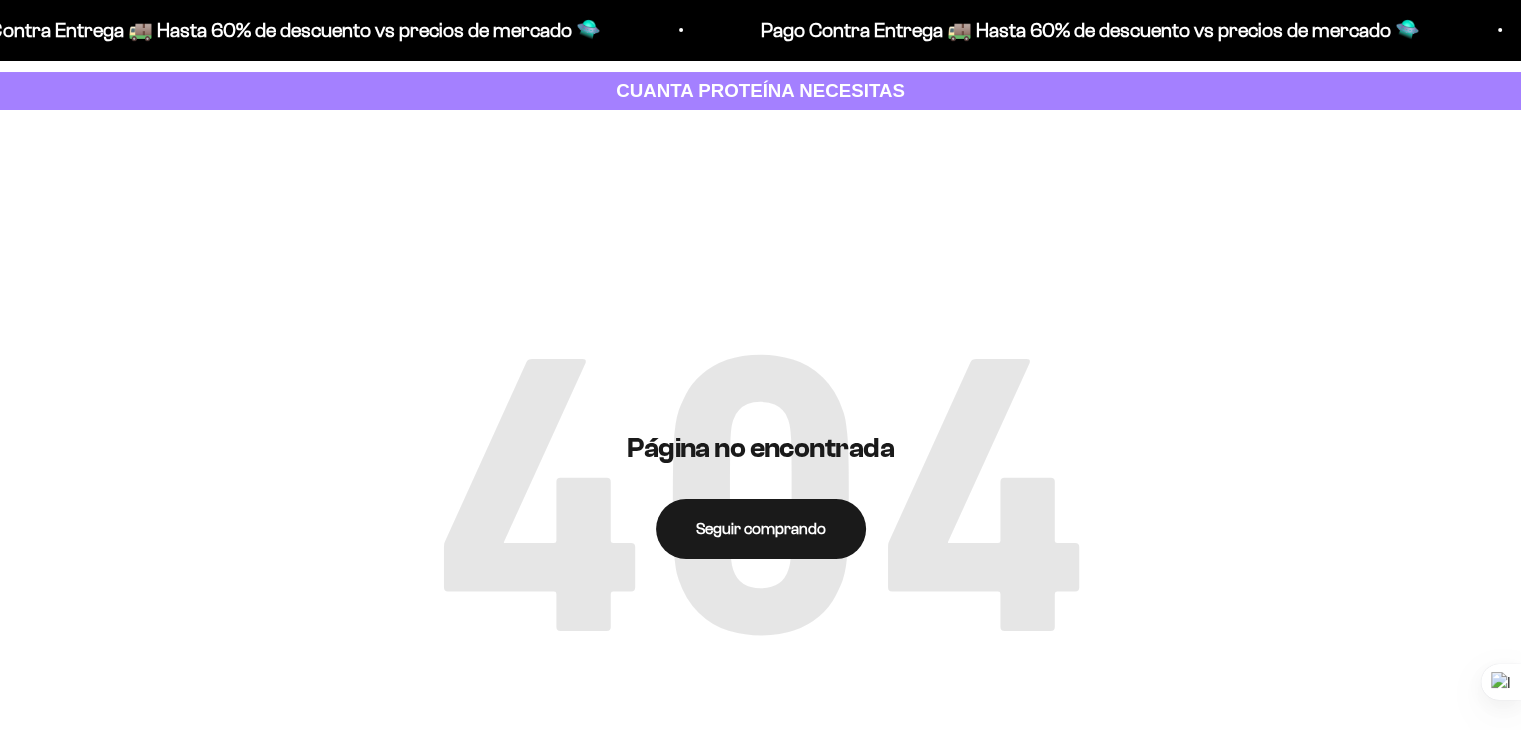 scroll, scrollTop: 0, scrollLeft: 0, axis: both 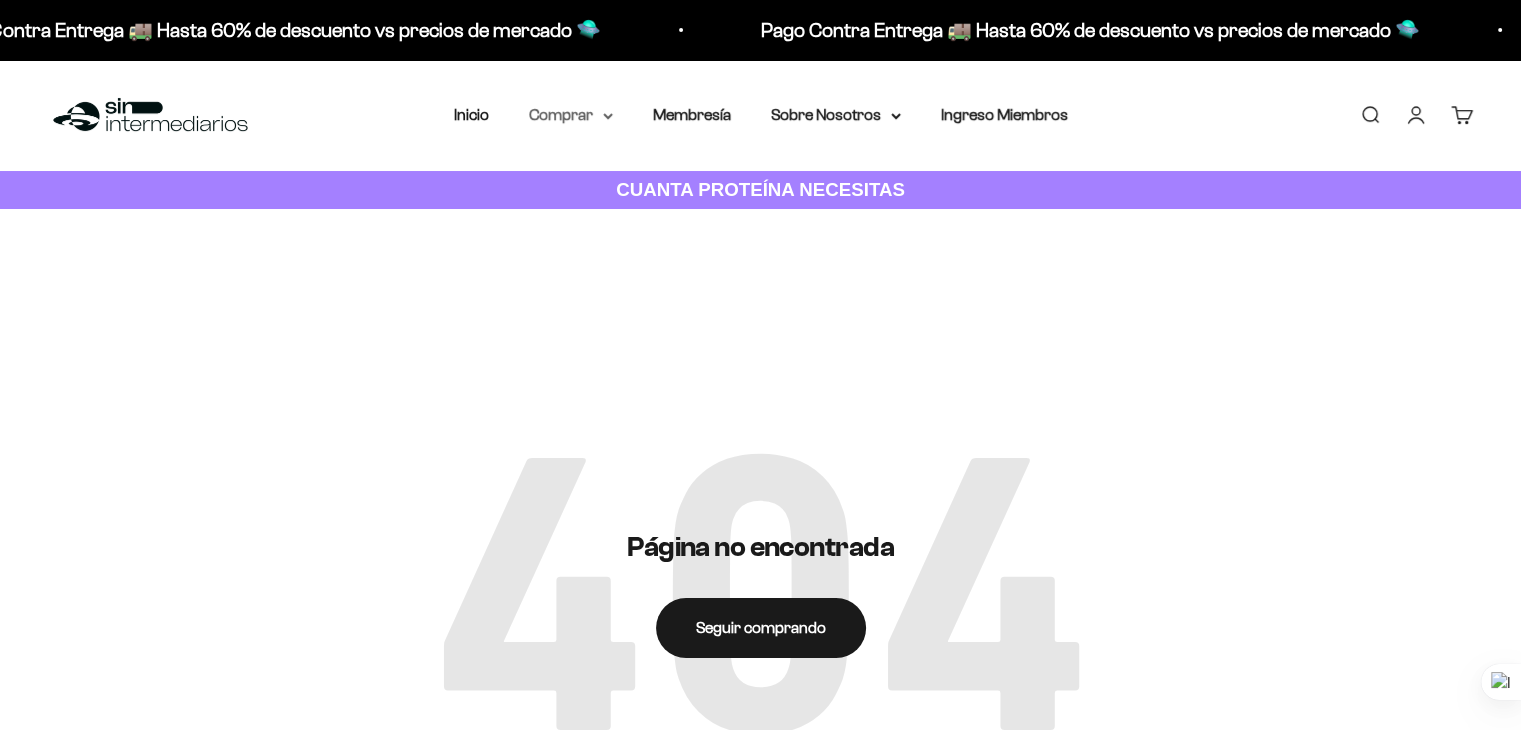 click on "Comprar" at bounding box center [571, 115] 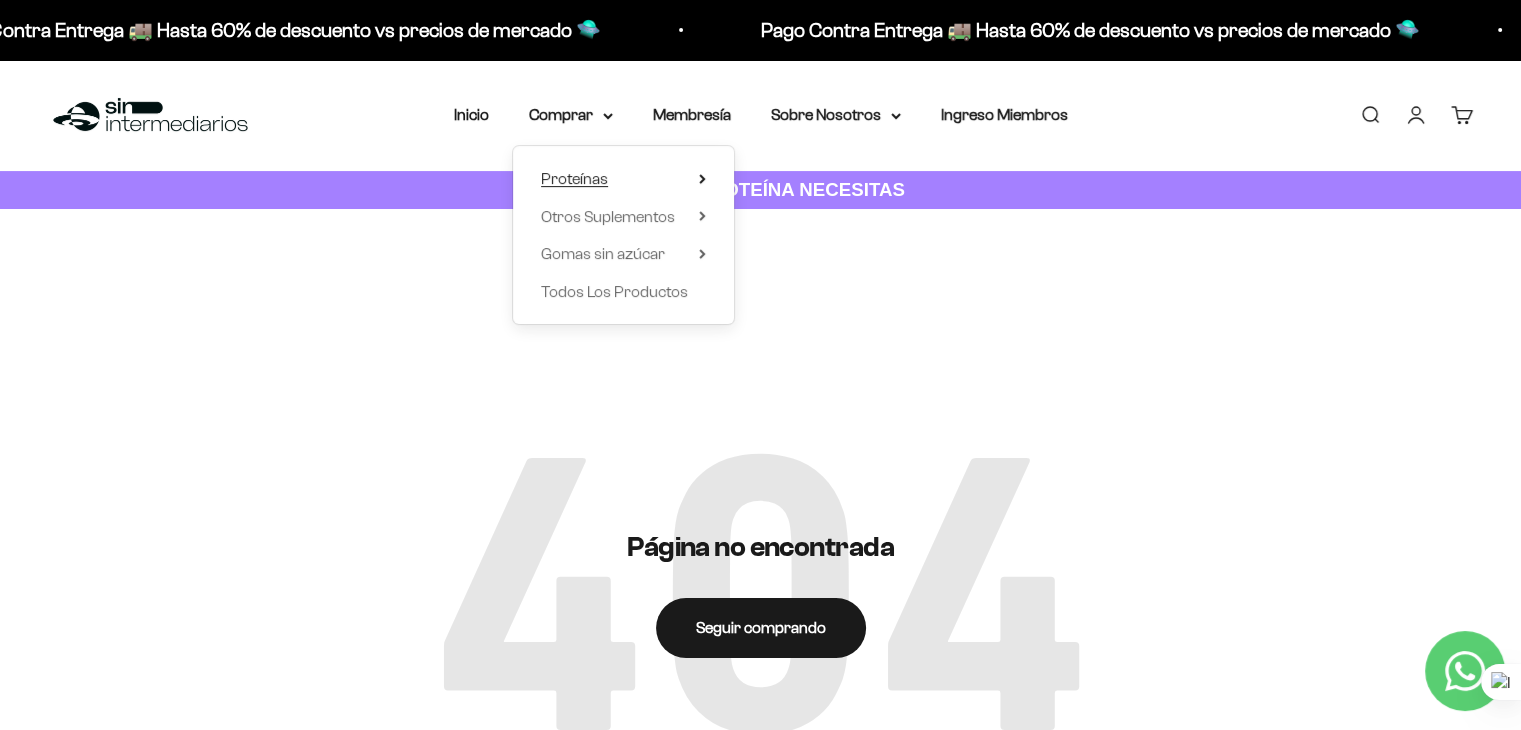 click on "Proteínas" at bounding box center [623, 179] 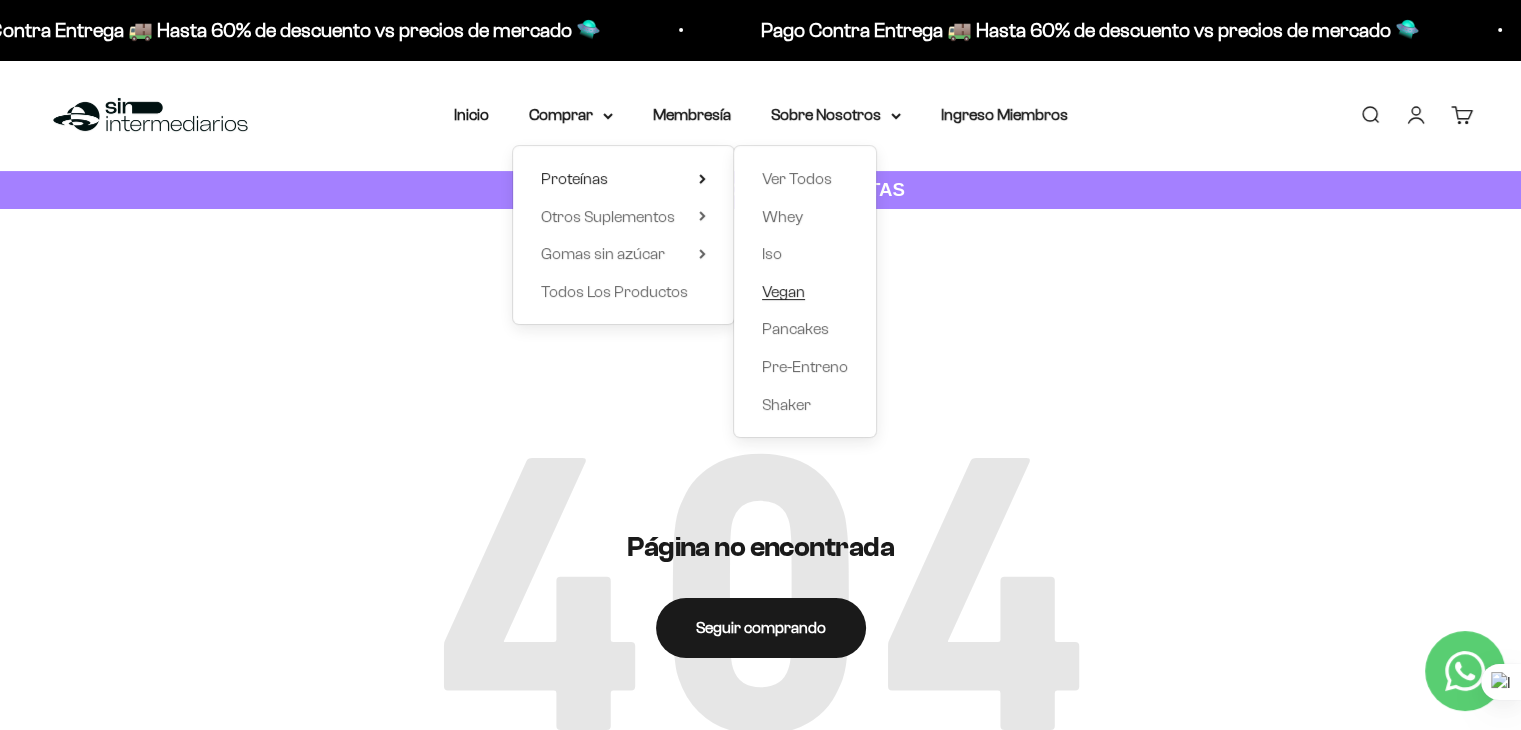 click on "Vegan" at bounding box center [783, 291] 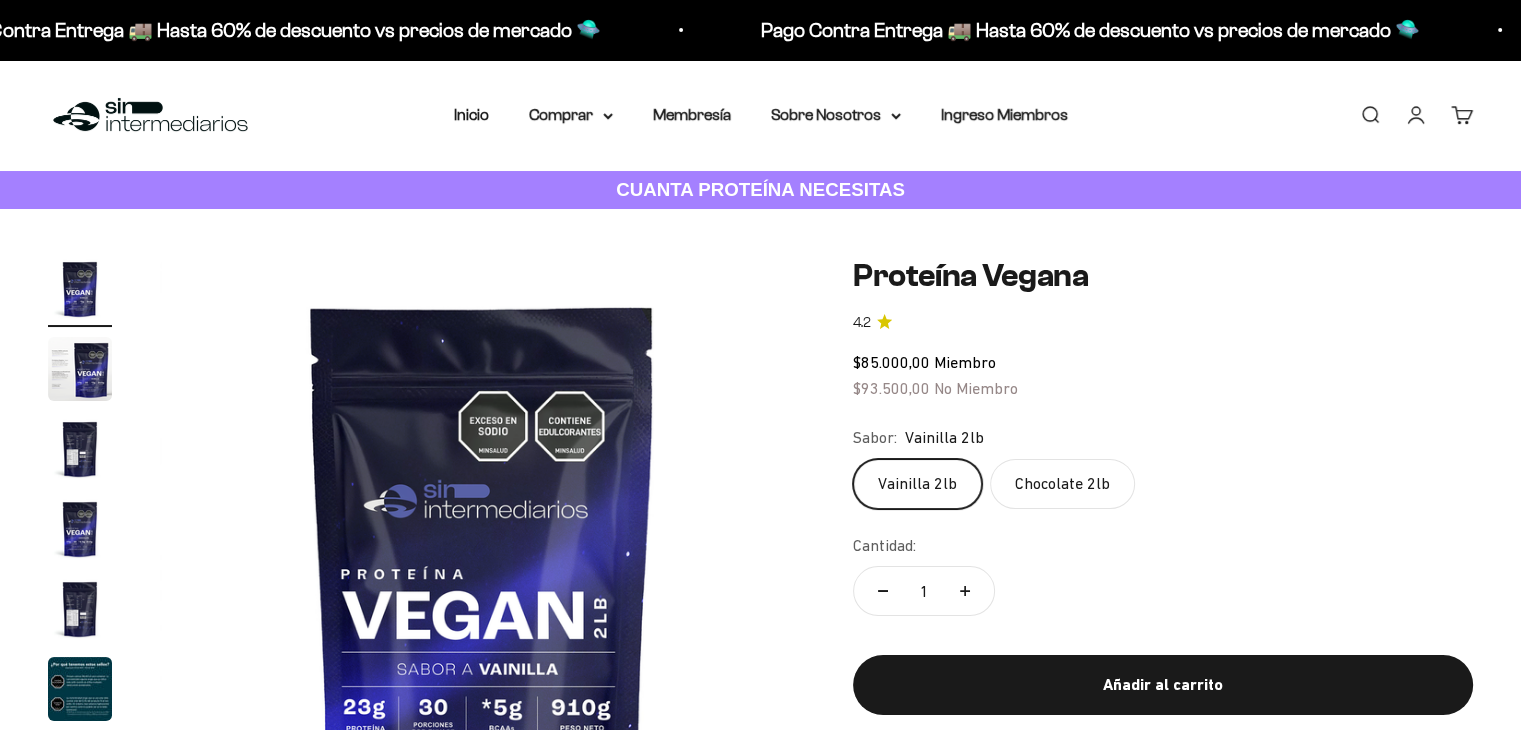 scroll, scrollTop: 200, scrollLeft: 0, axis: vertical 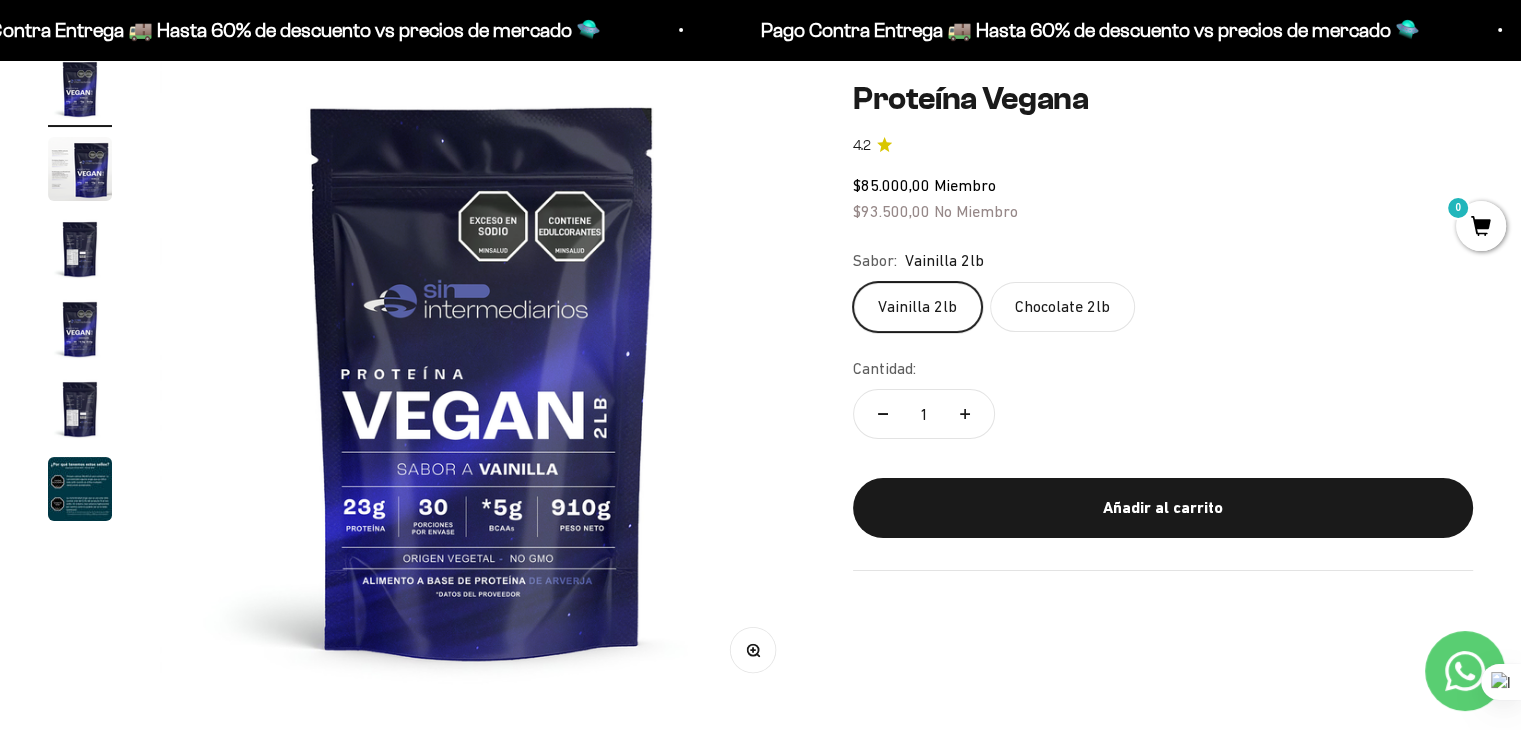 click on "Chocolate 2lb" 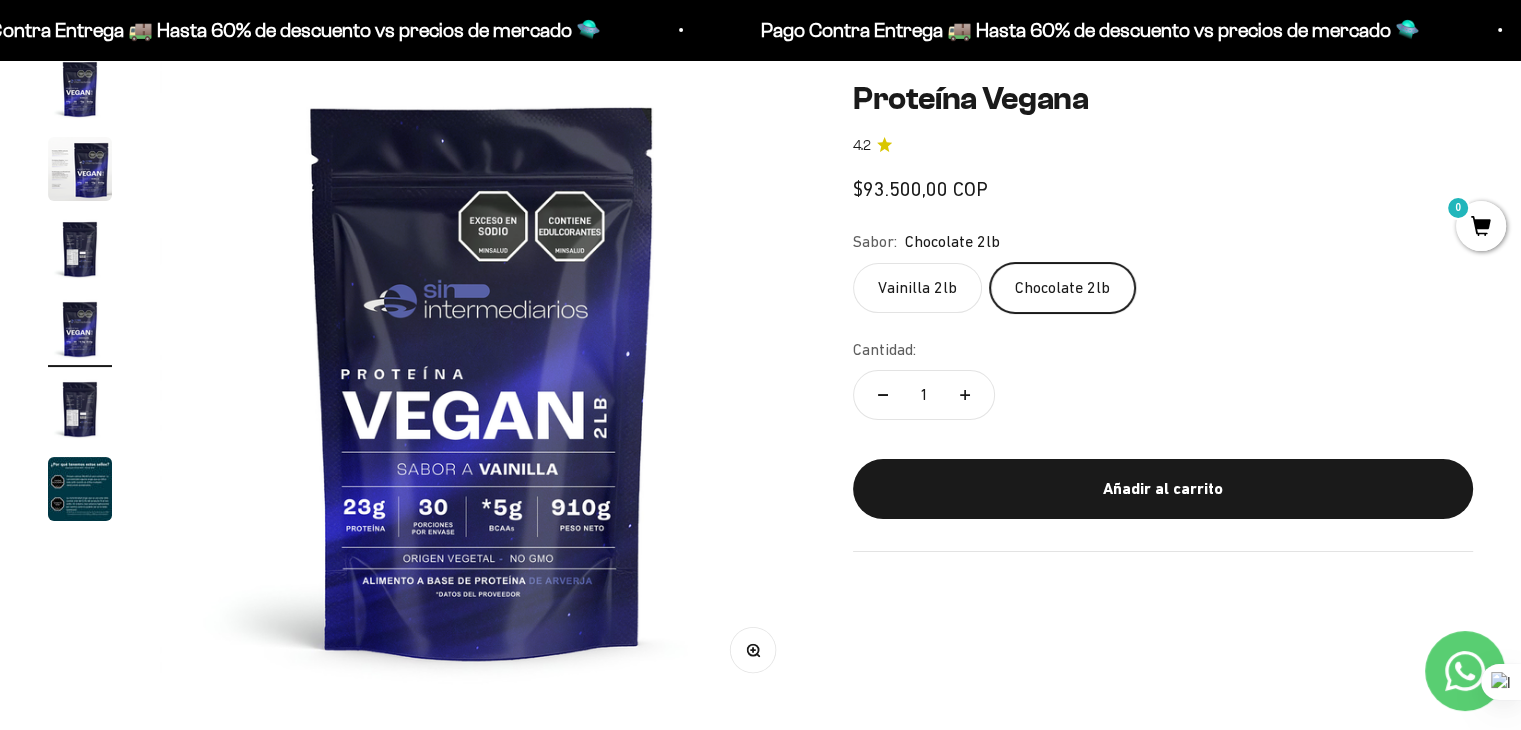 scroll, scrollTop: 0, scrollLeft: 2008, axis: horizontal 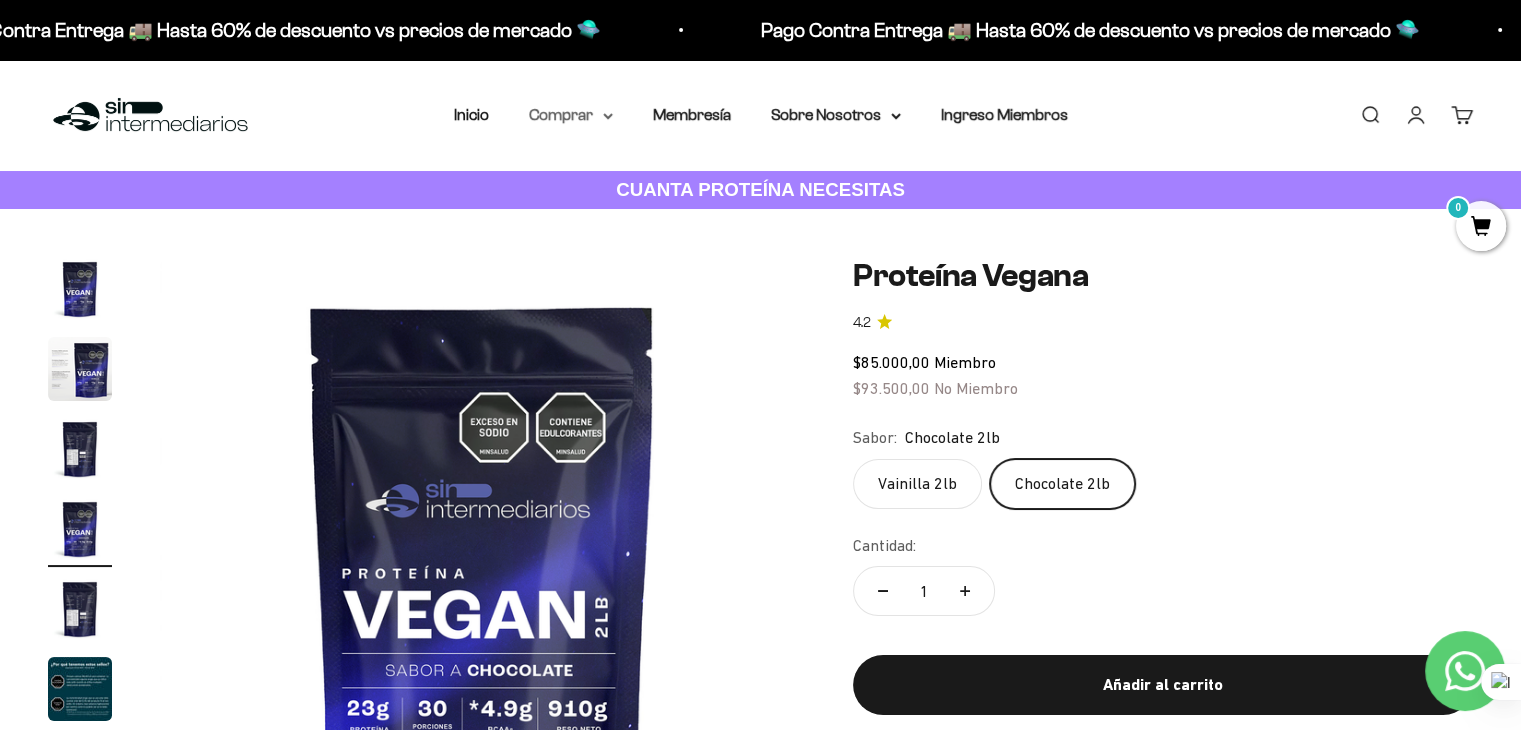 click 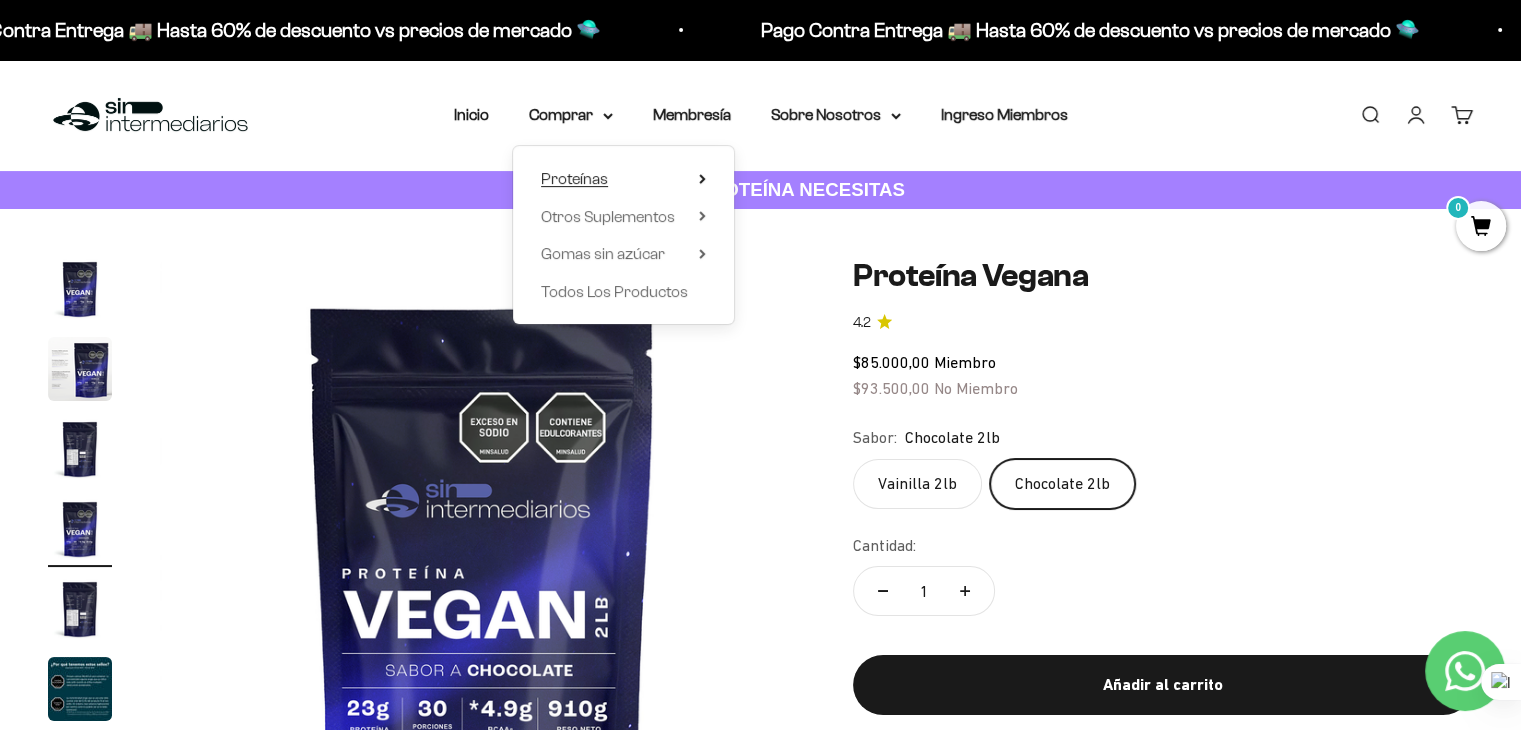 click 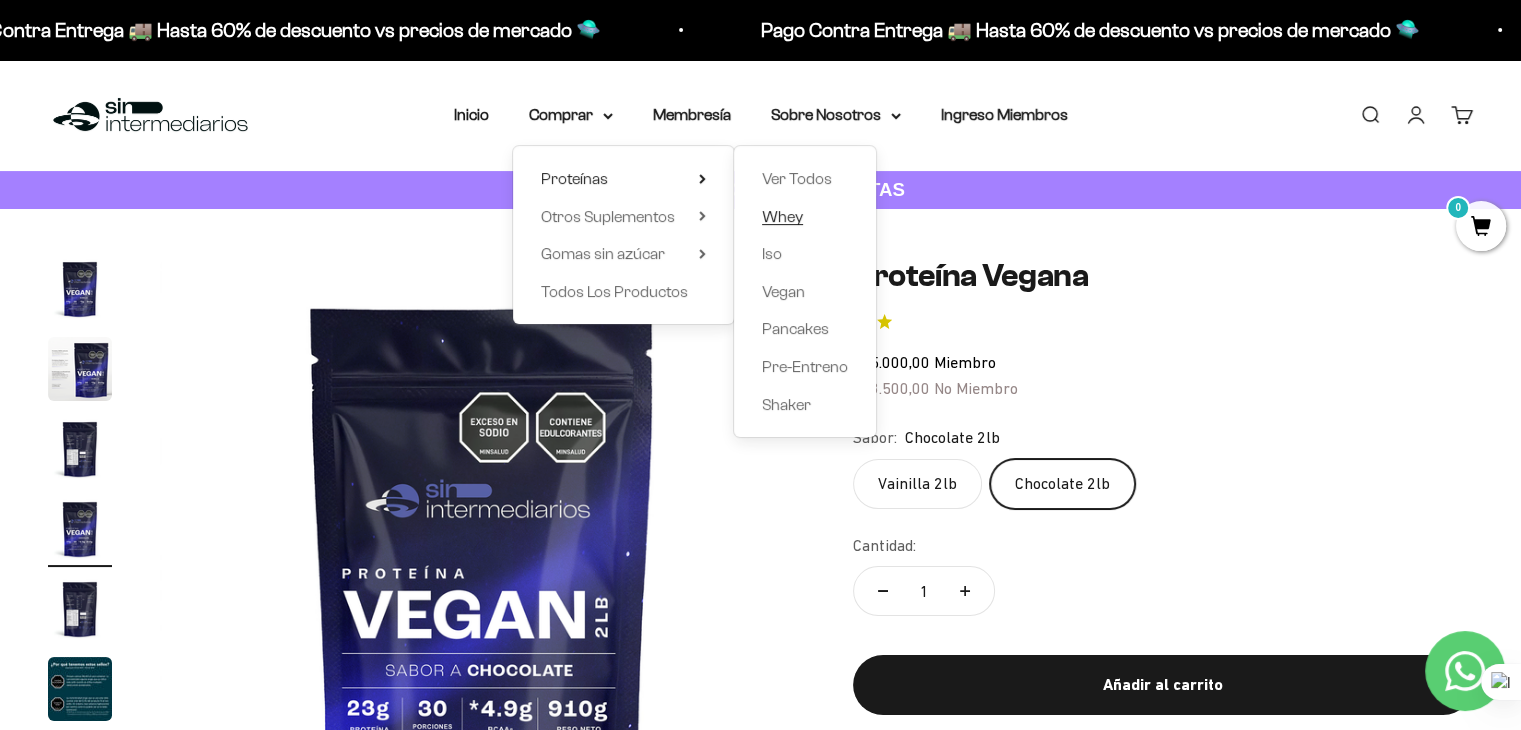 click on "Whey" at bounding box center (782, 216) 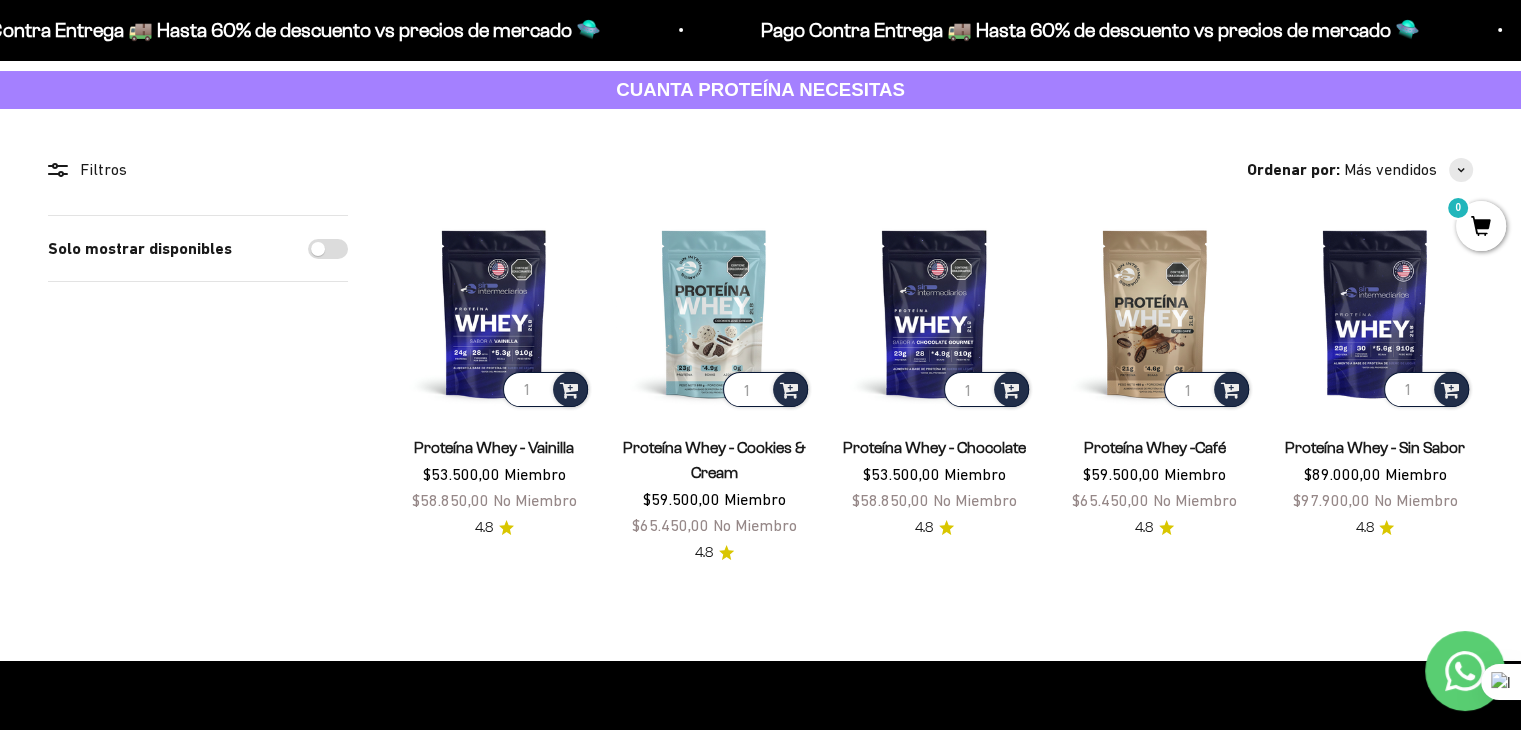 scroll, scrollTop: 0, scrollLeft: 0, axis: both 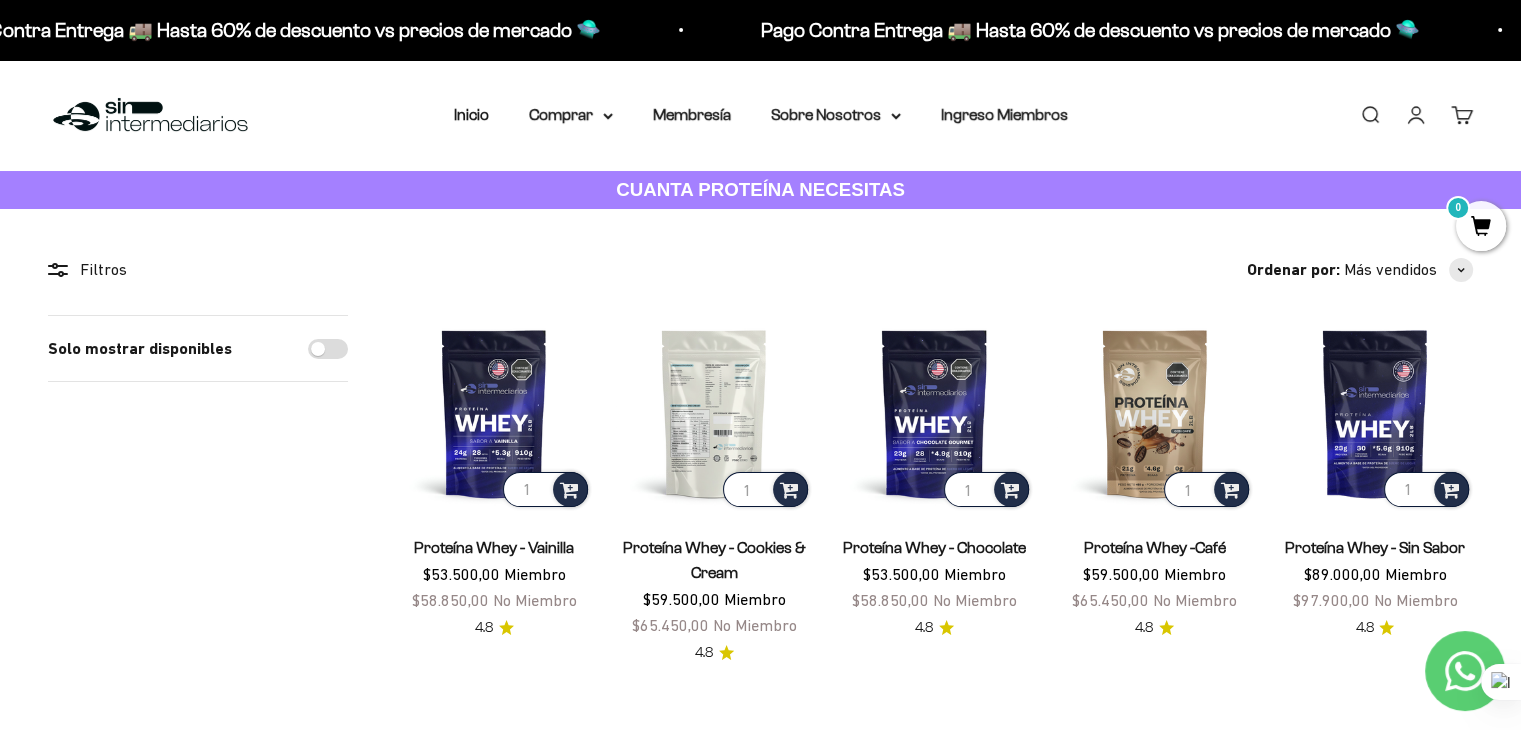 click at bounding box center [714, 413] 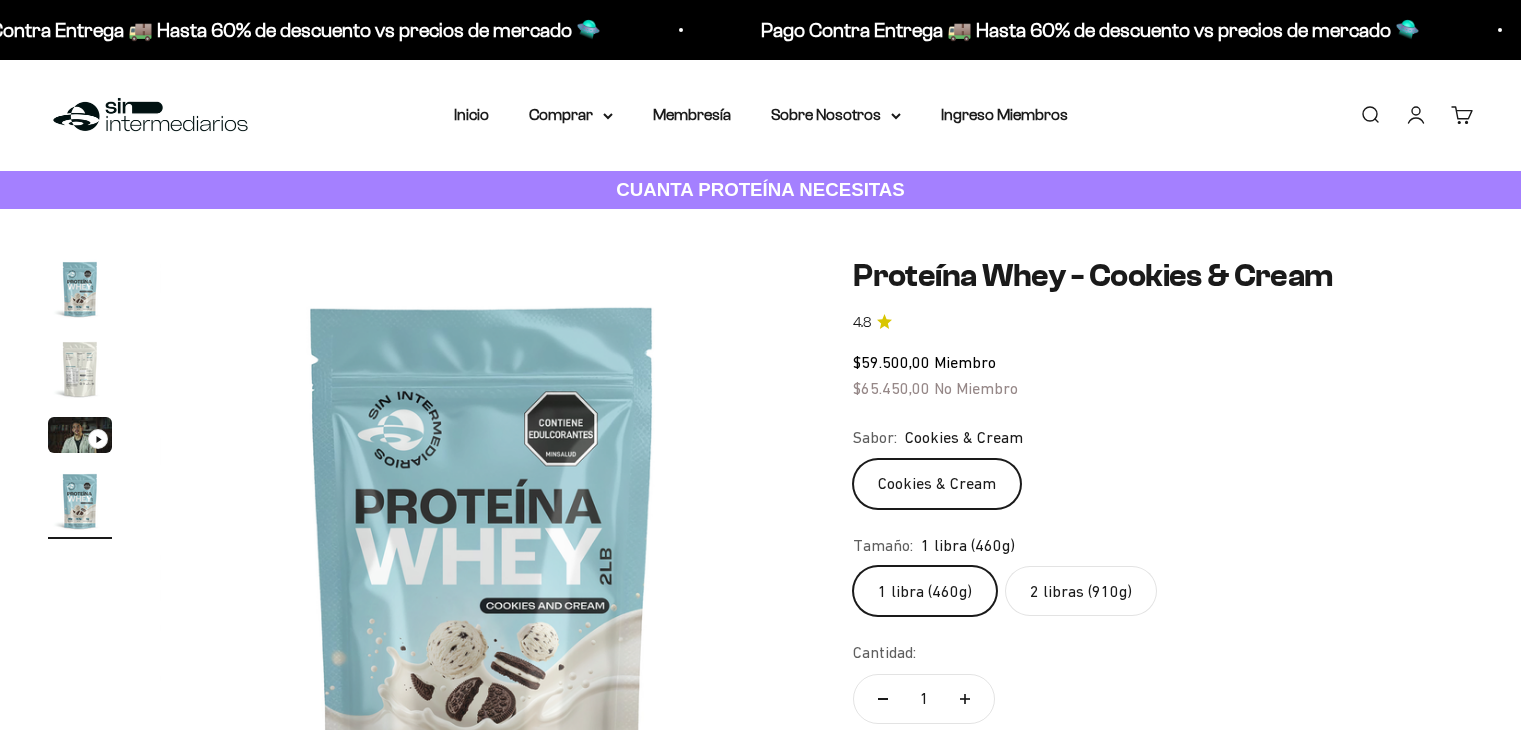 scroll, scrollTop: 0, scrollLeft: 0, axis: both 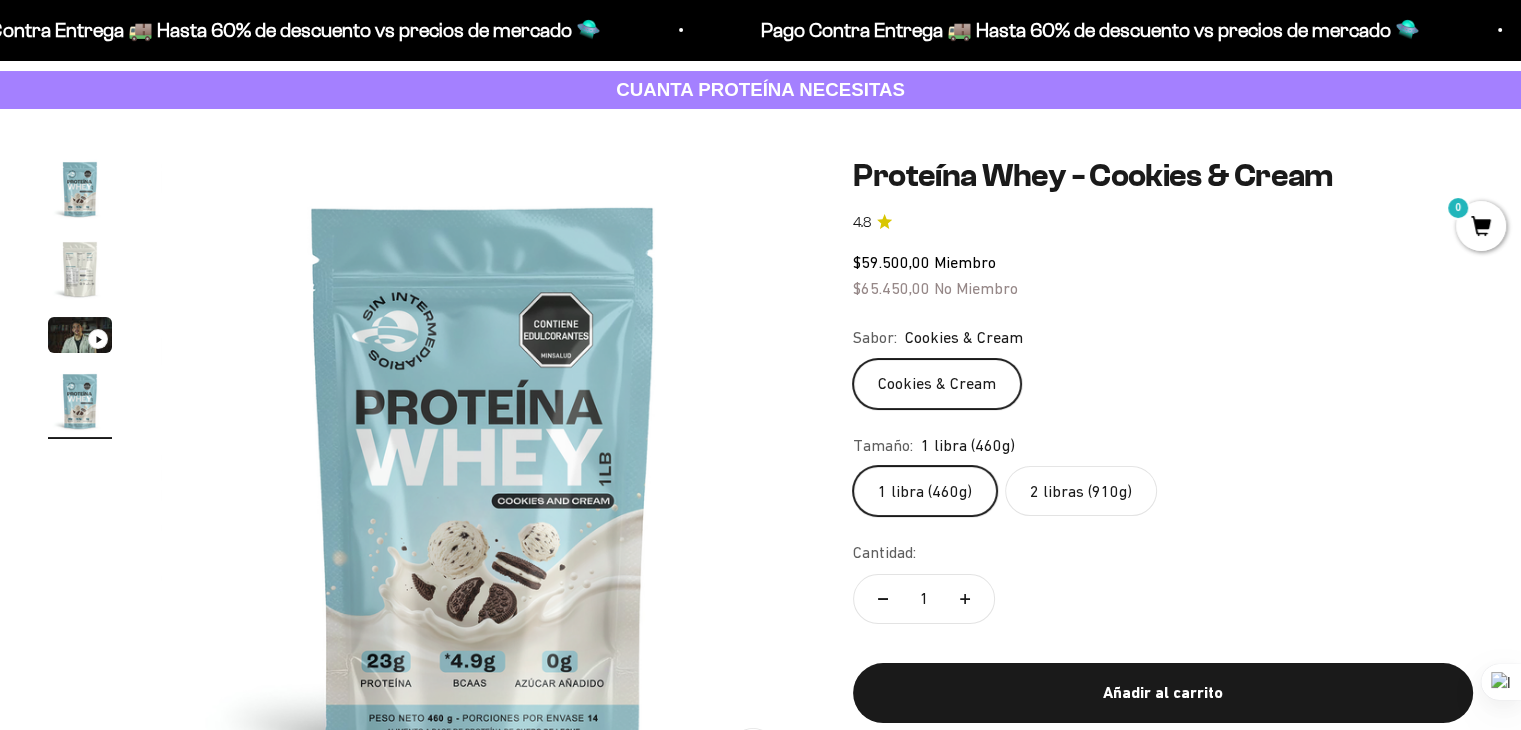 click at bounding box center (80, 269) 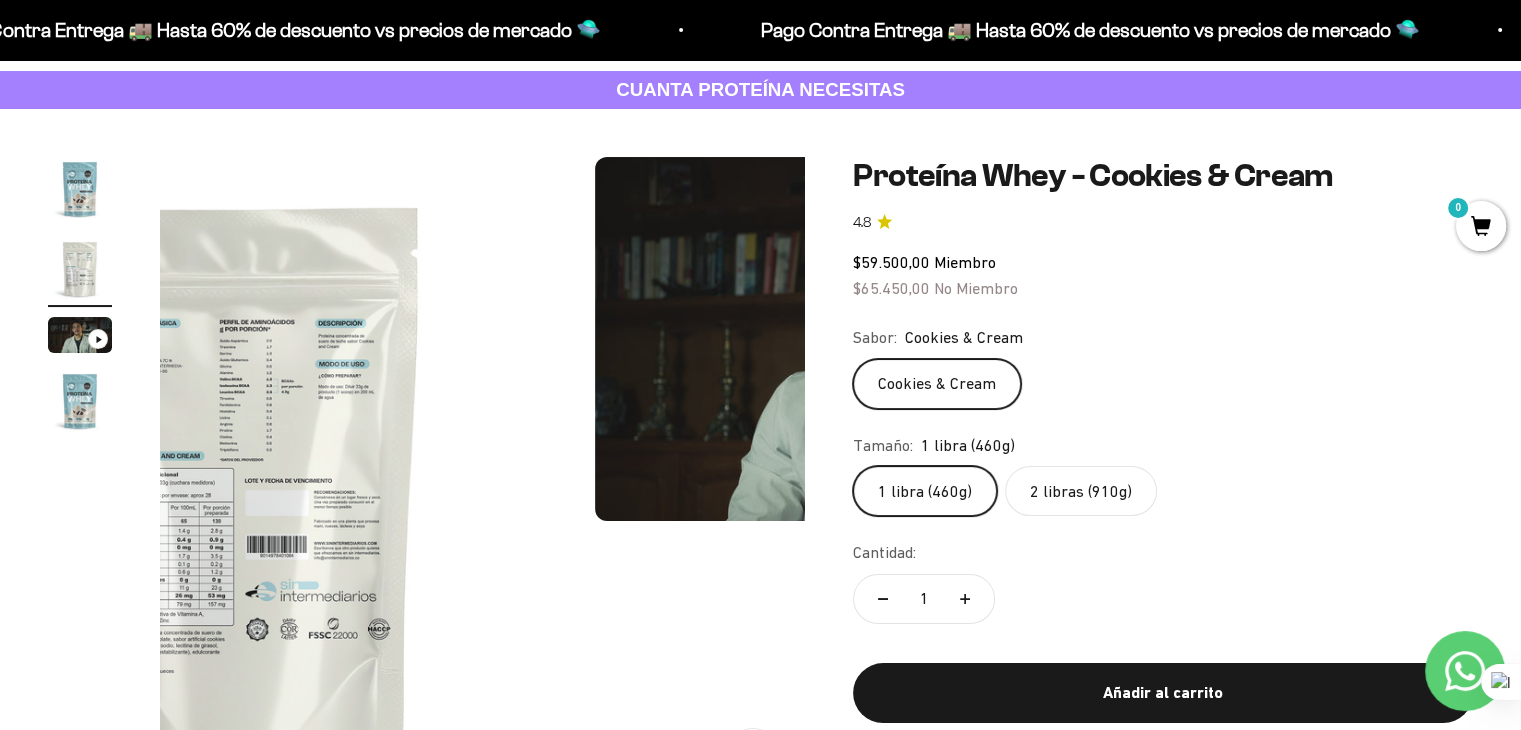 scroll, scrollTop: 0, scrollLeft: 669, axis: horizontal 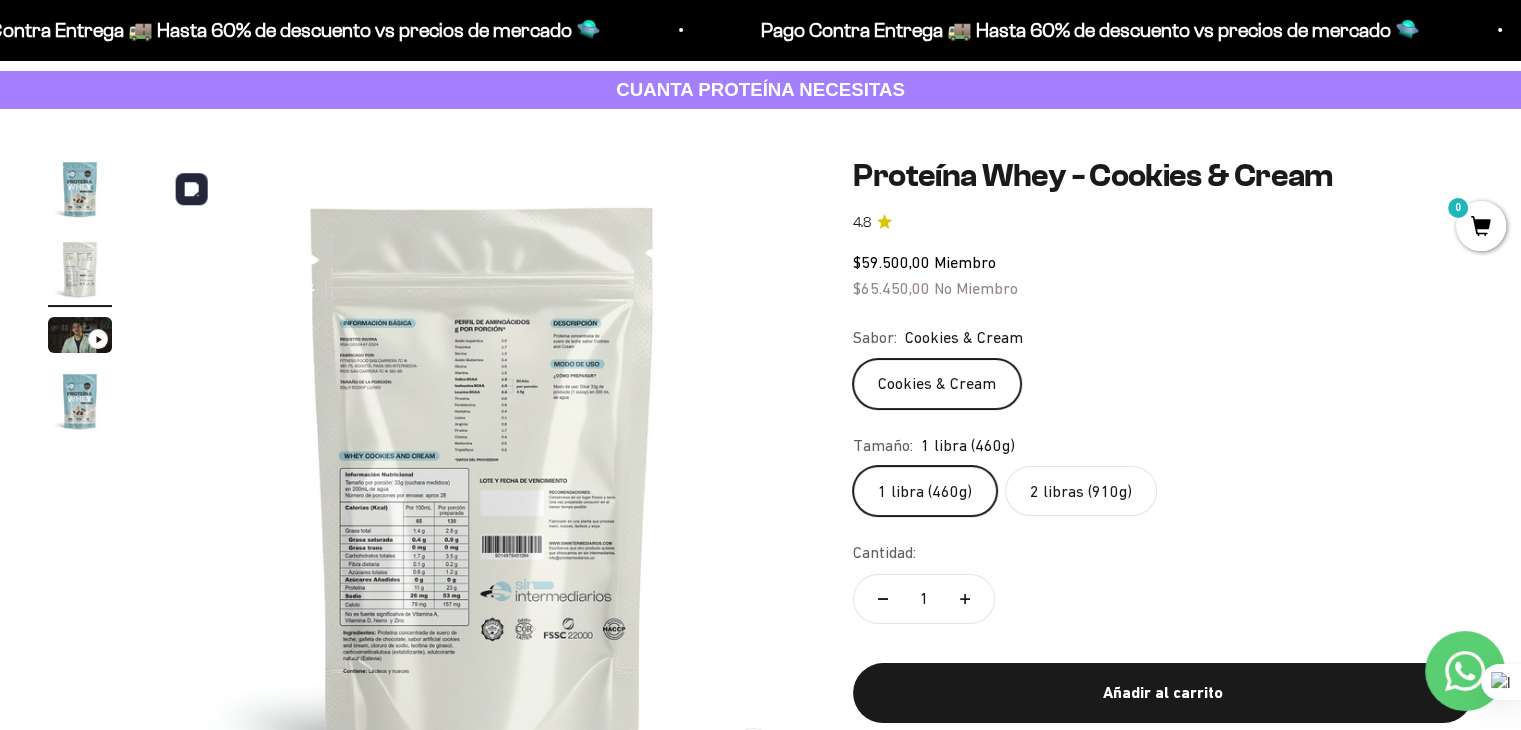 click at bounding box center (482, 479) 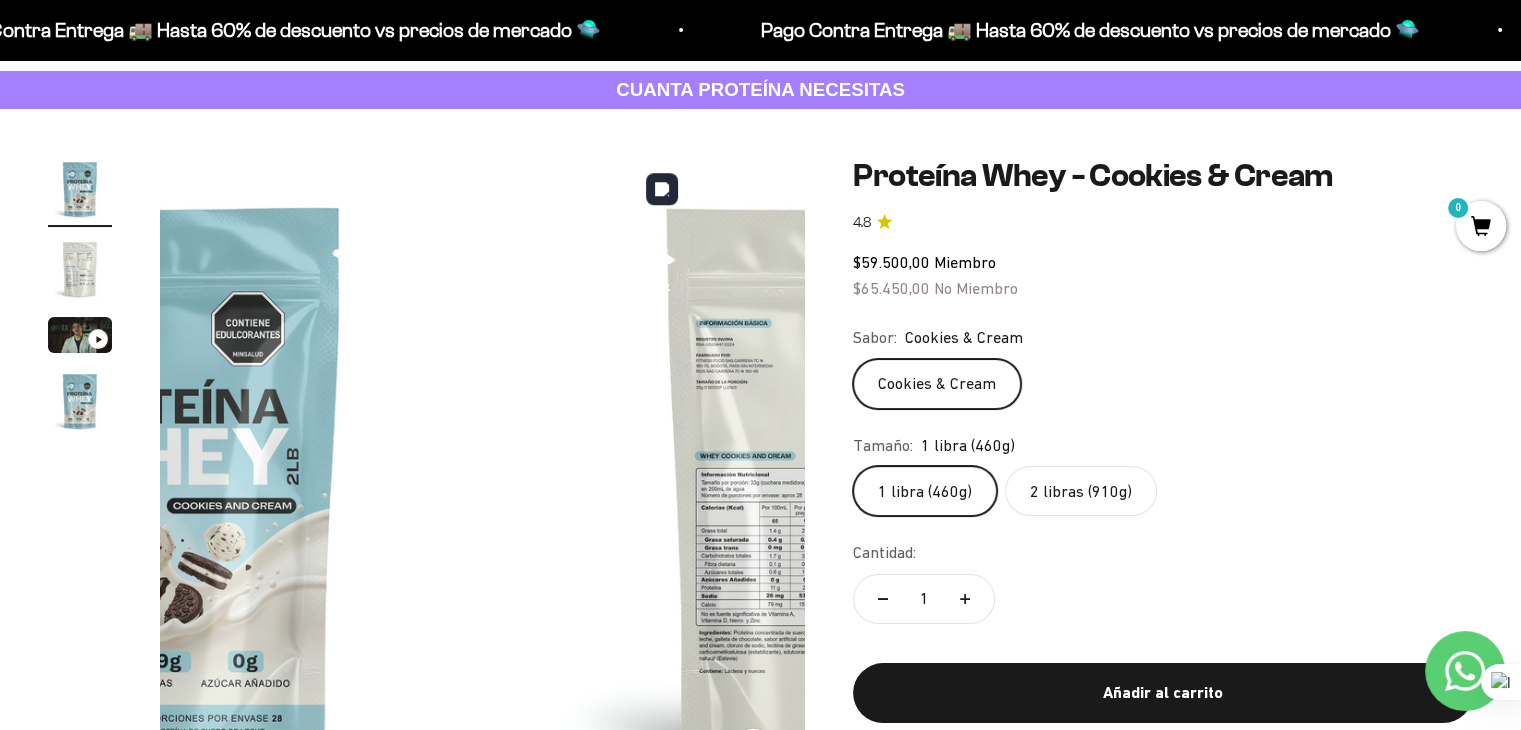 scroll, scrollTop: 0, scrollLeft: 0, axis: both 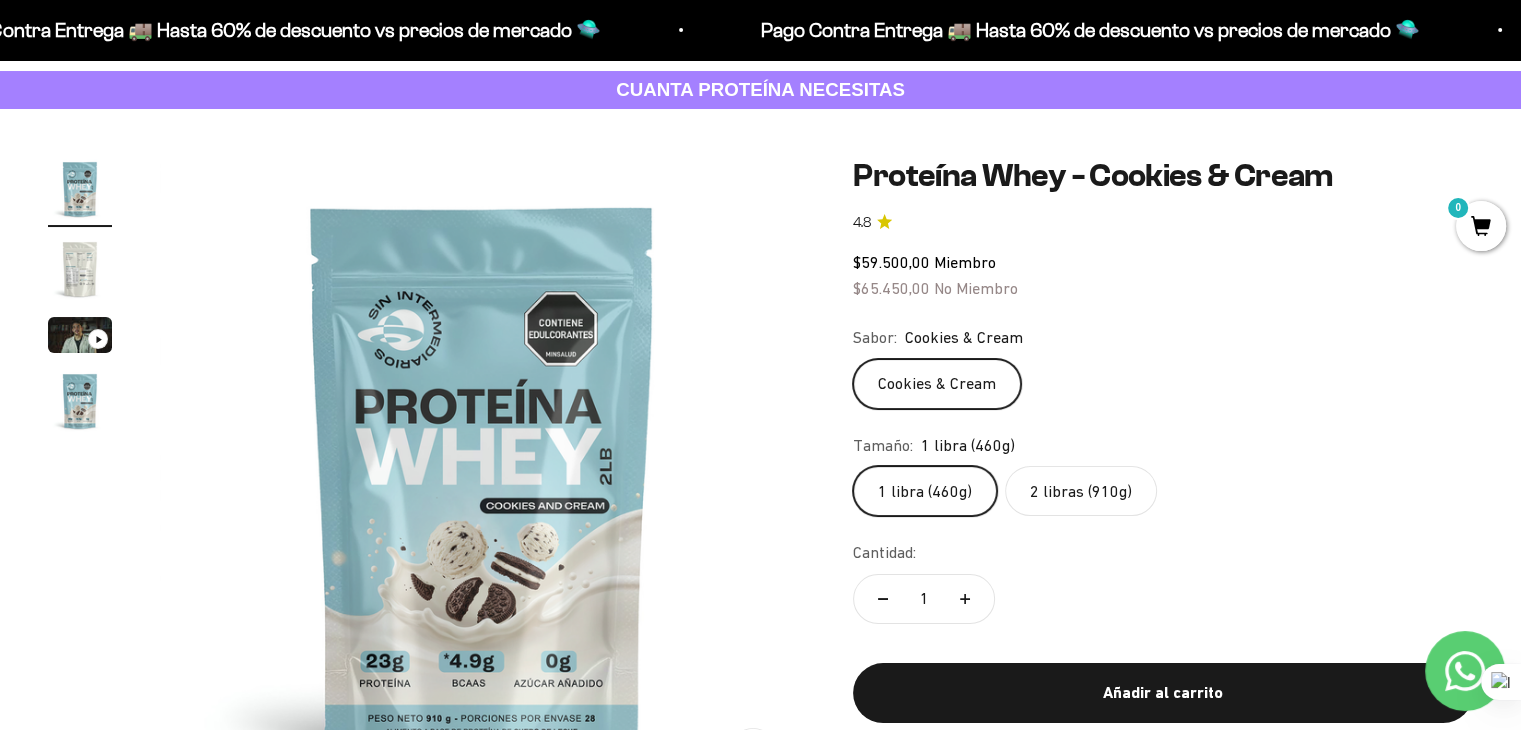click at bounding box center (80, 269) 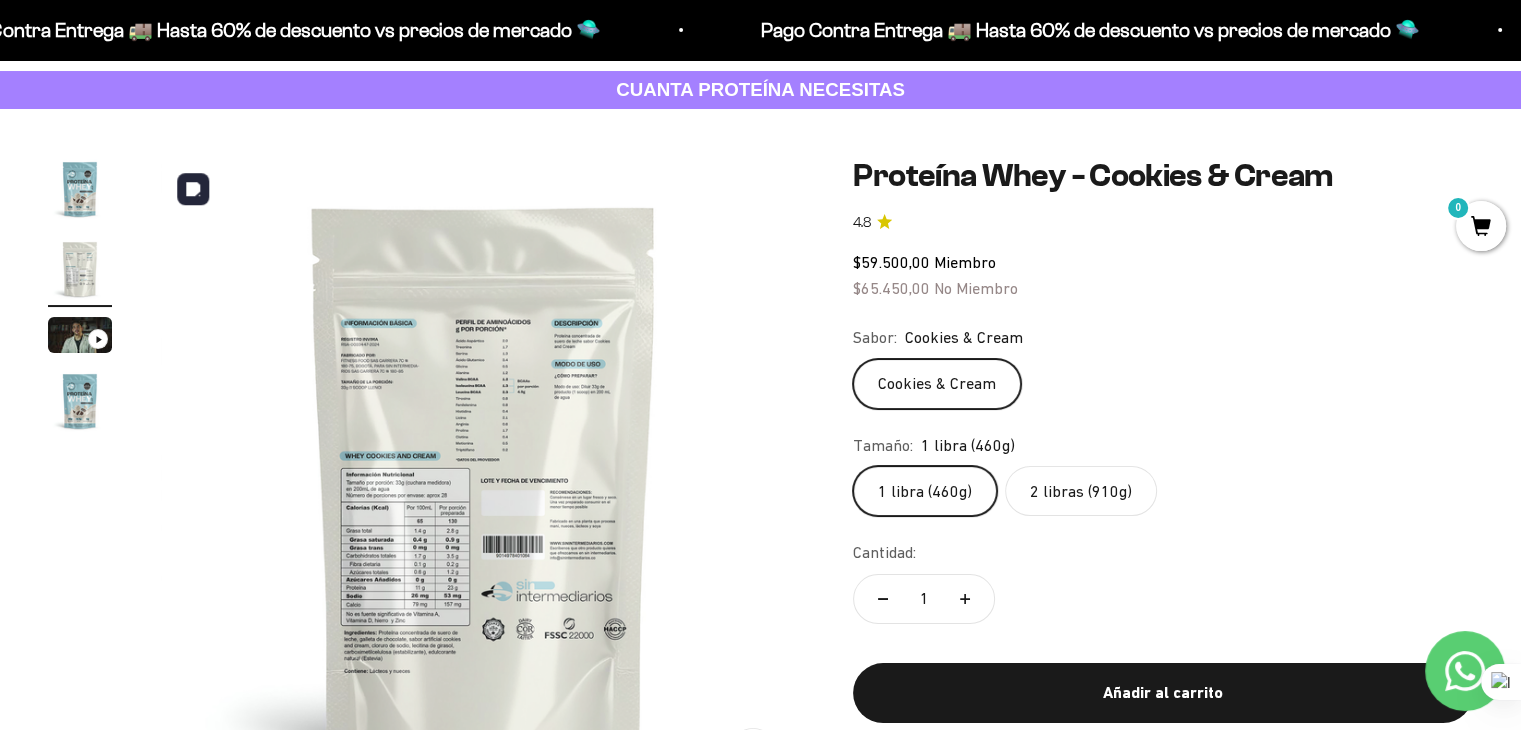 scroll, scrollTop: 0, scrollLeft: 669, axis: horizontal 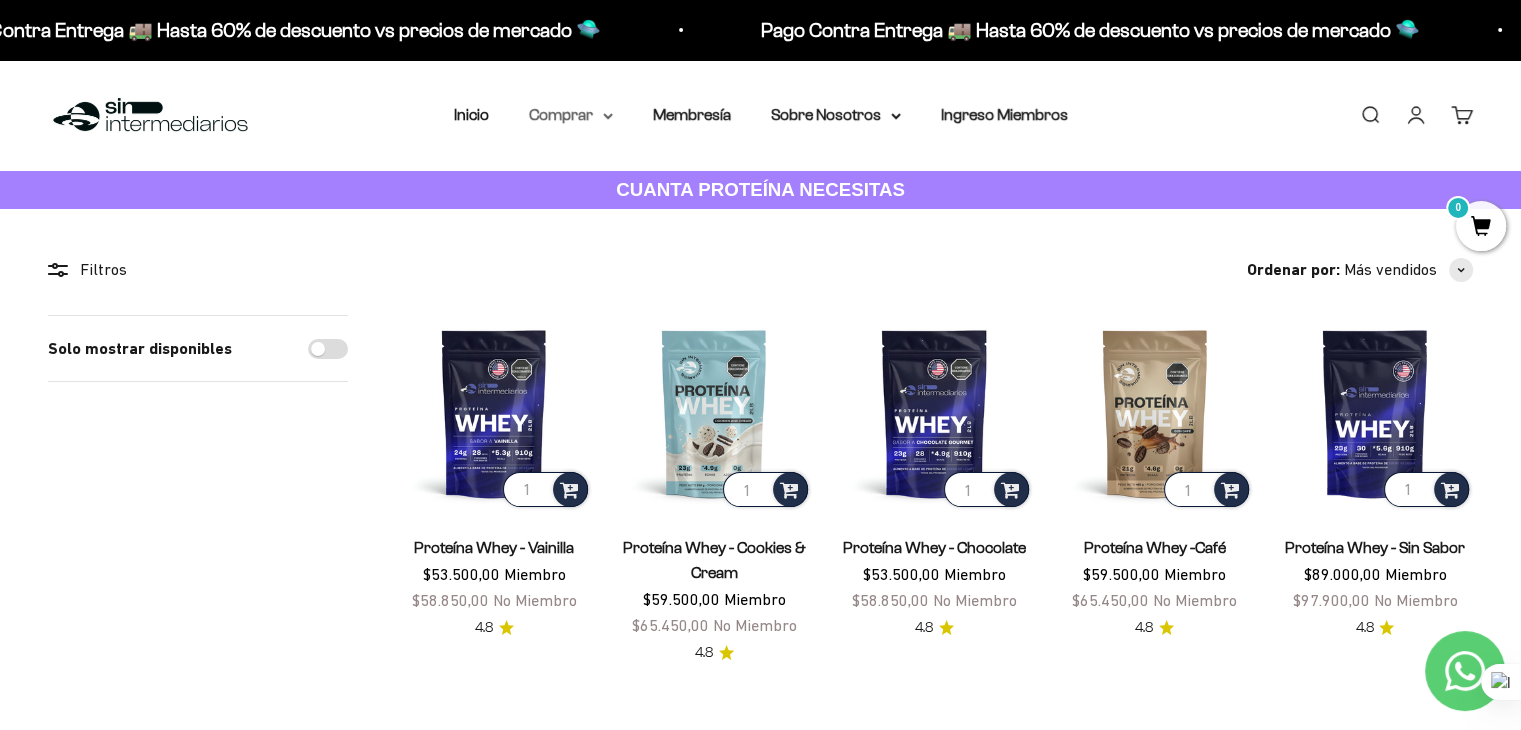 click 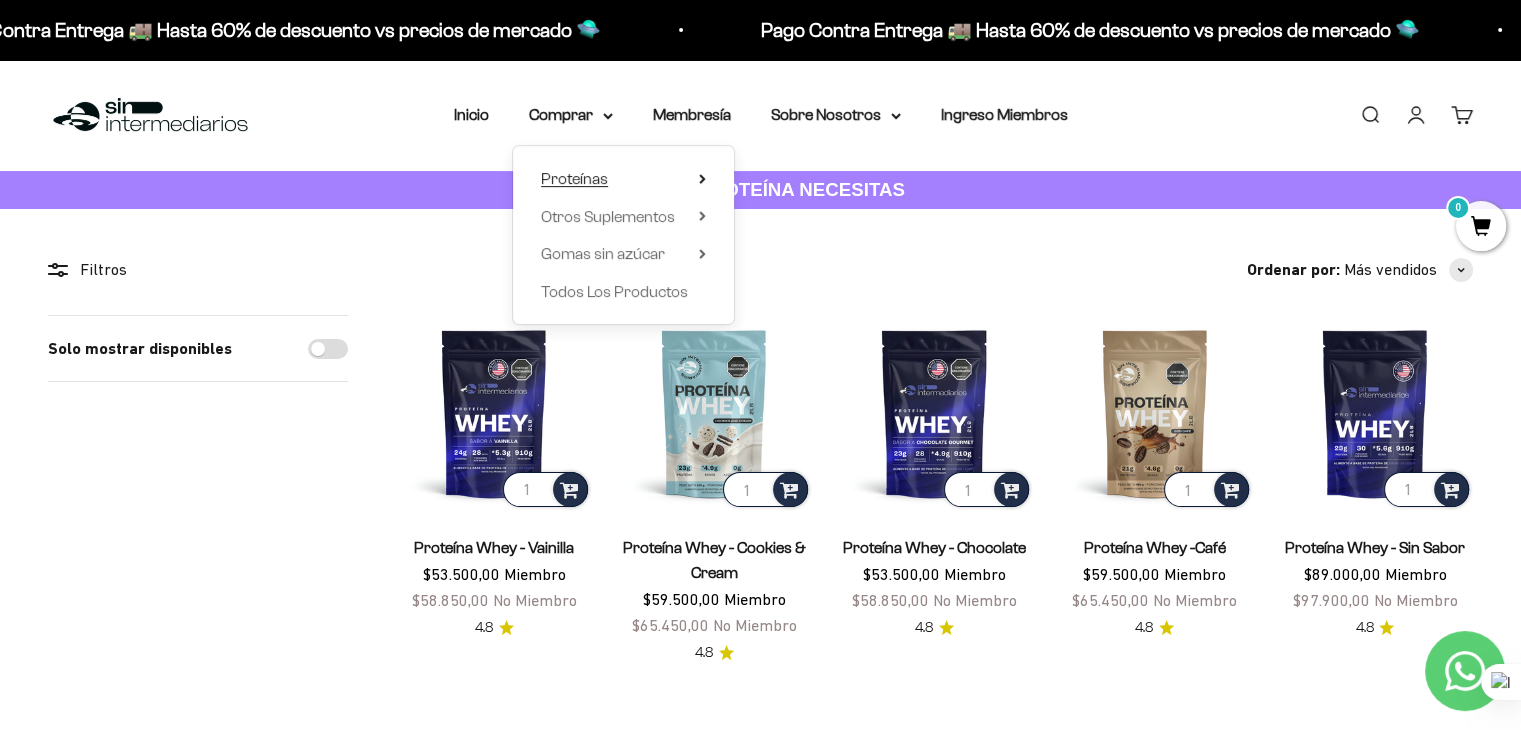 click 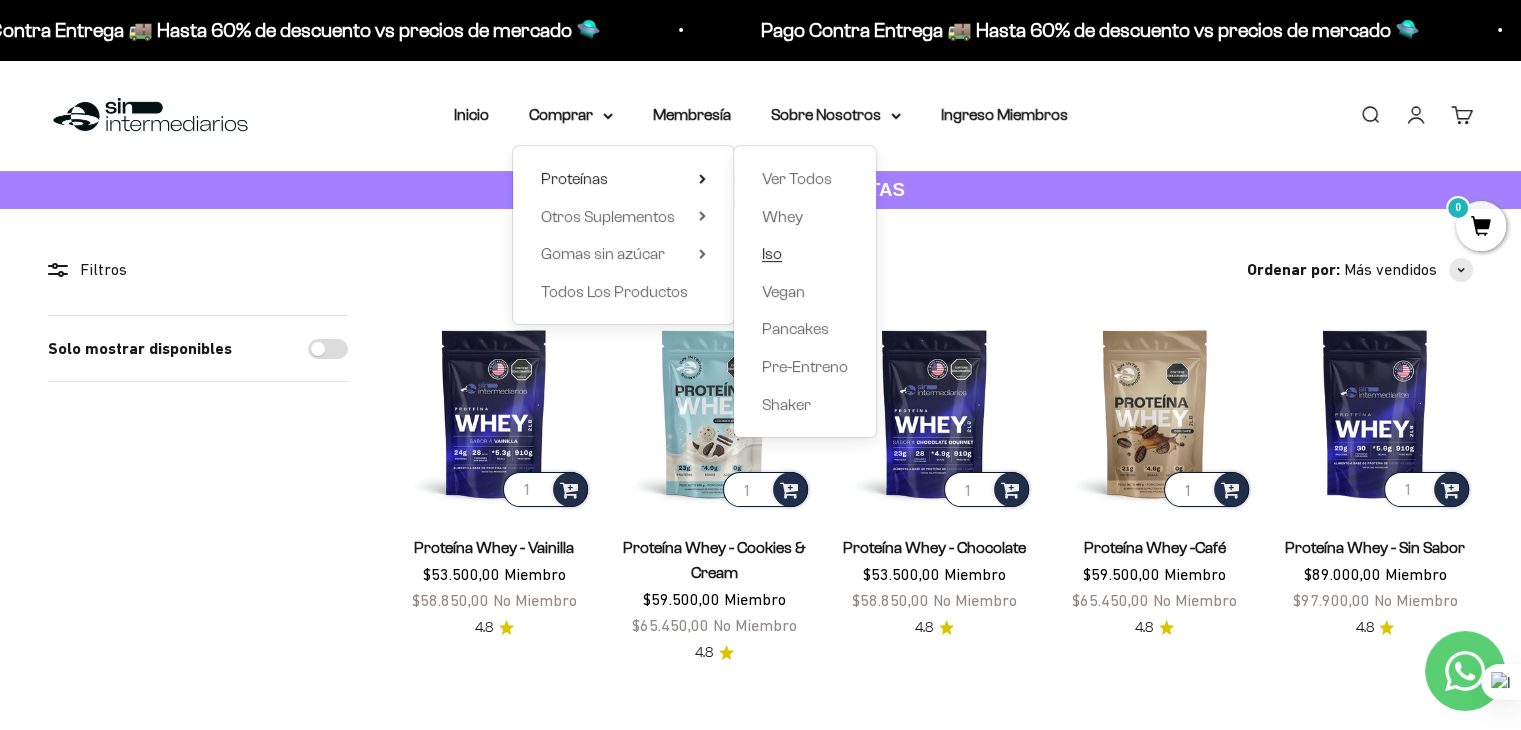 click on "Iso" at bounding box center (772, 253) 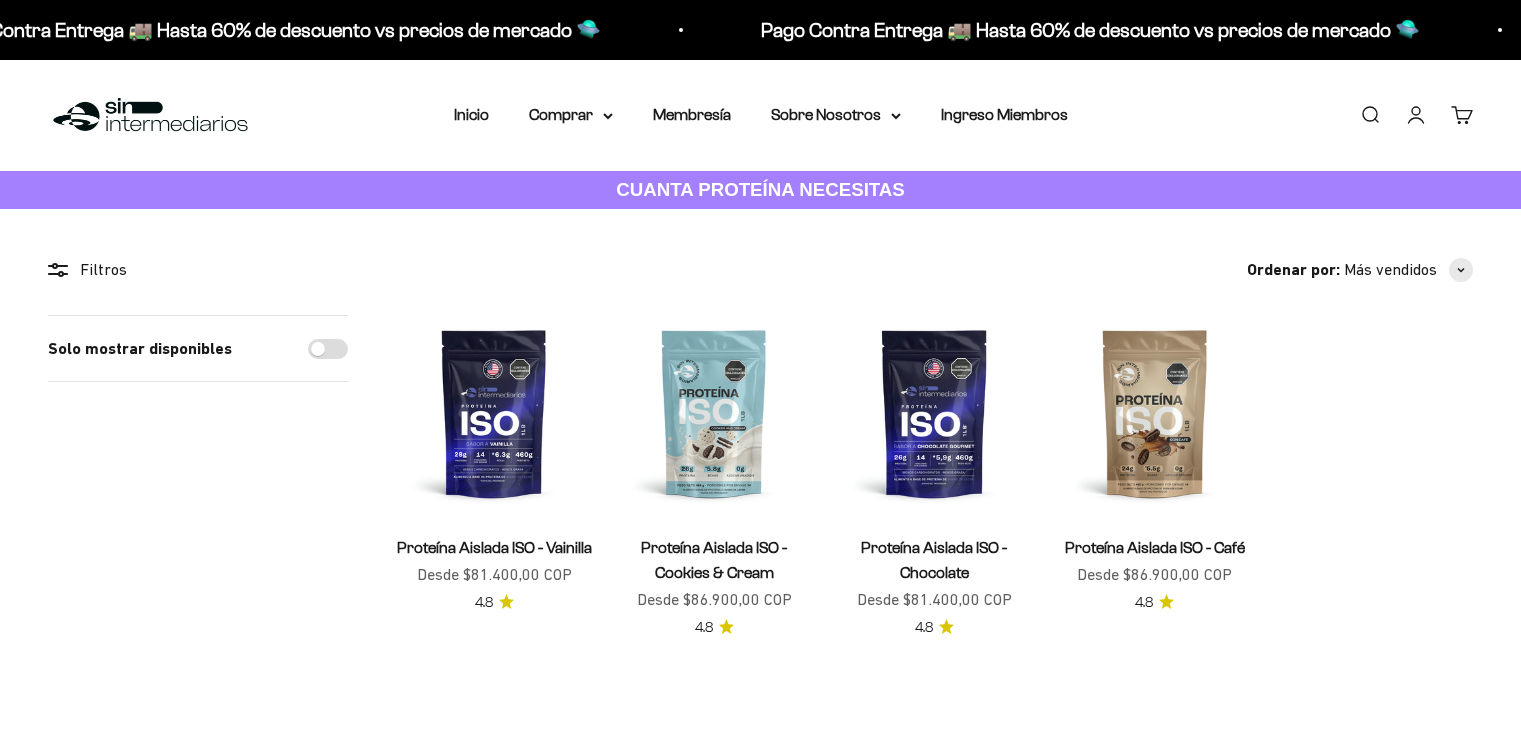 scroll, scrollTop: 0, scrollLeft: 0, axis: both 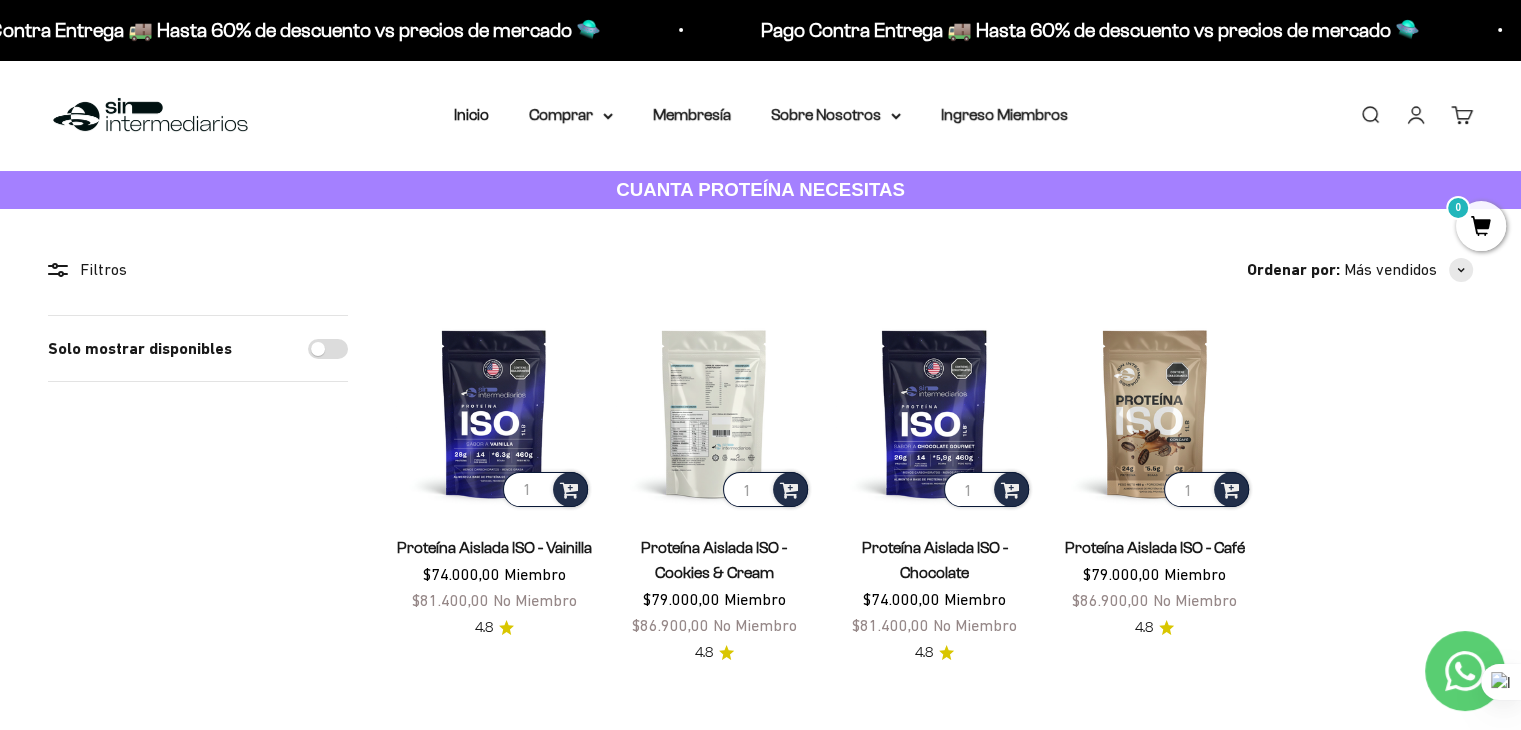 click at bounding box center (714, 413) 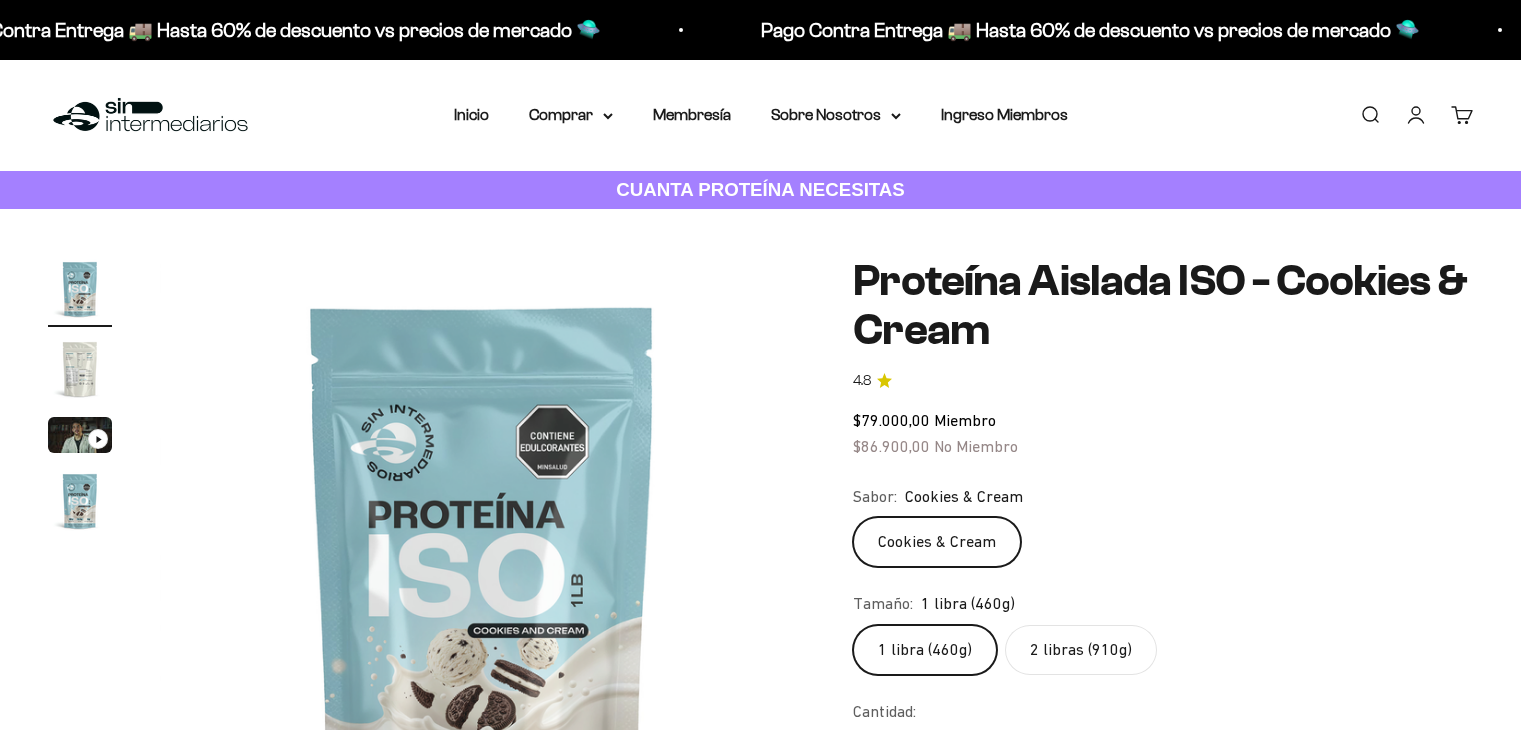 scroll, scrollTop: 0, scrollLeft: 0, axis: both 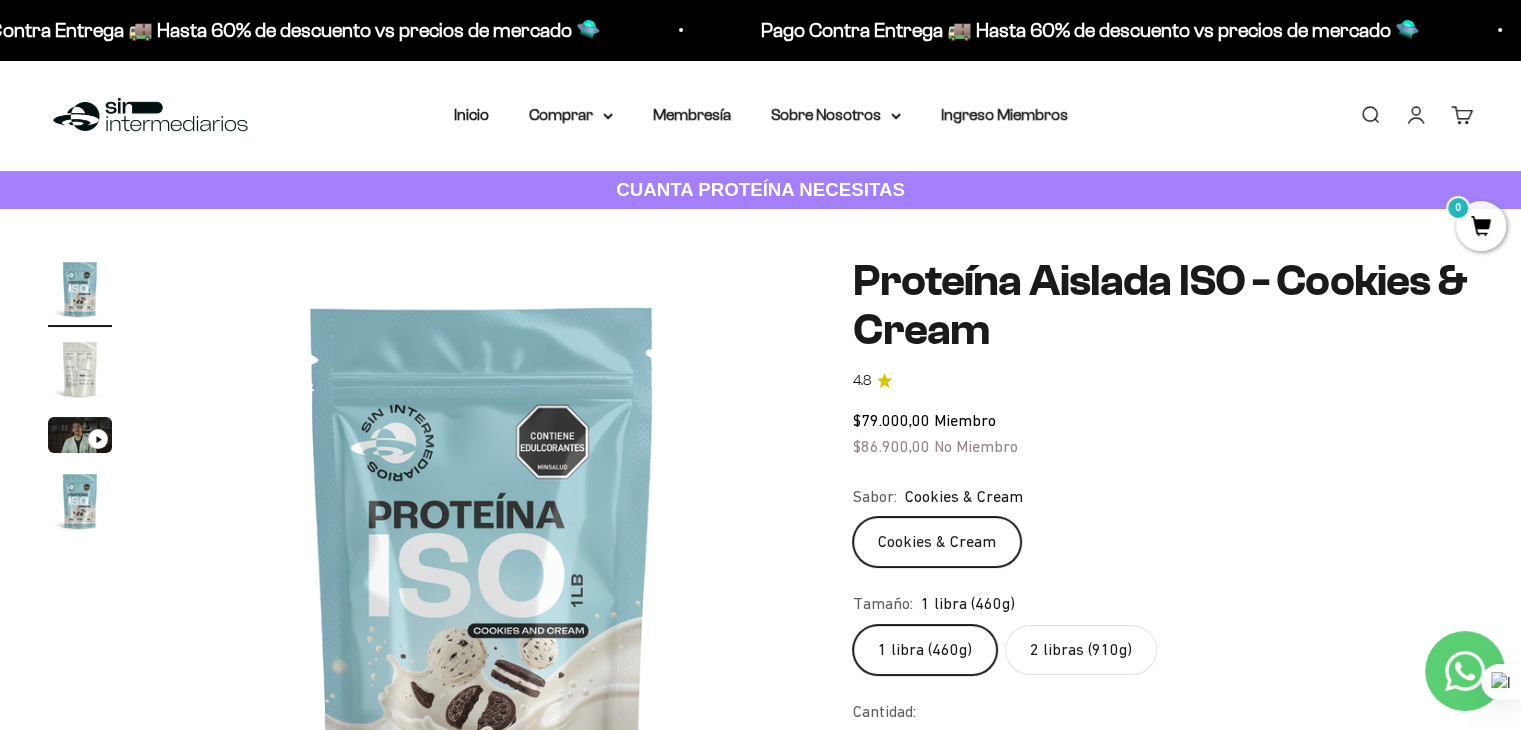 click at bounding box center [80, 369] 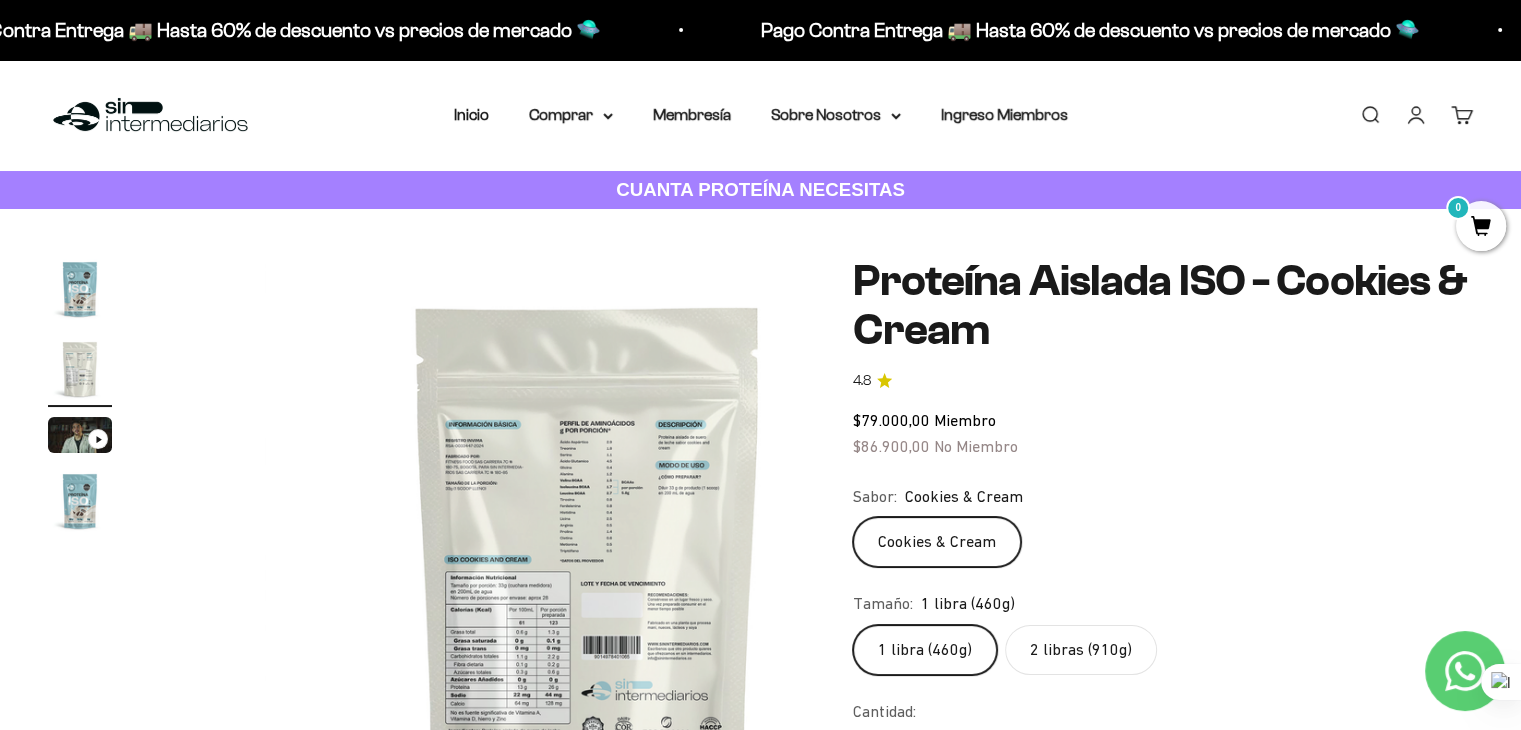 scroll, scrollTop: 0, scrollLeft: 669, axis: horizontal 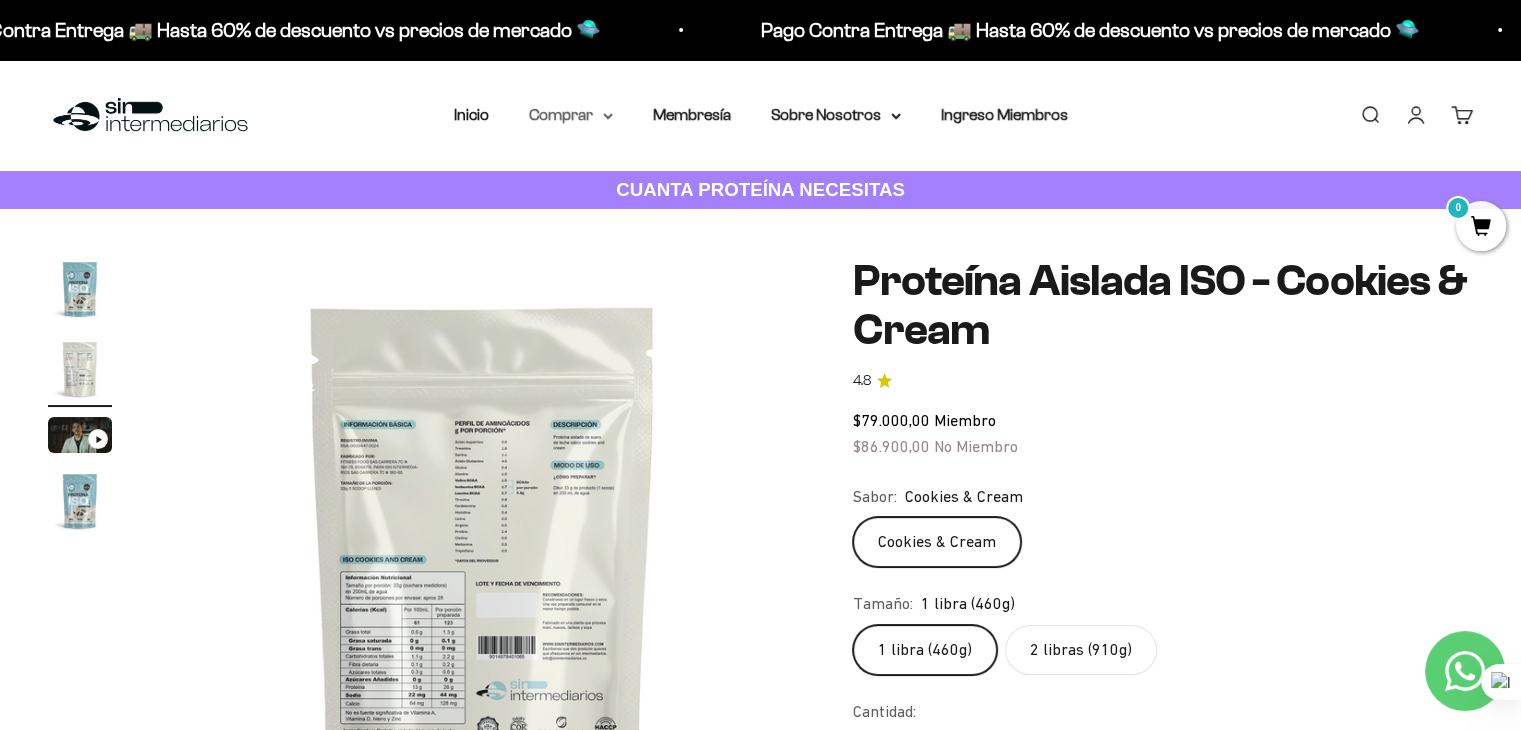 click on "Comprar" at bounding box center (571, 115) 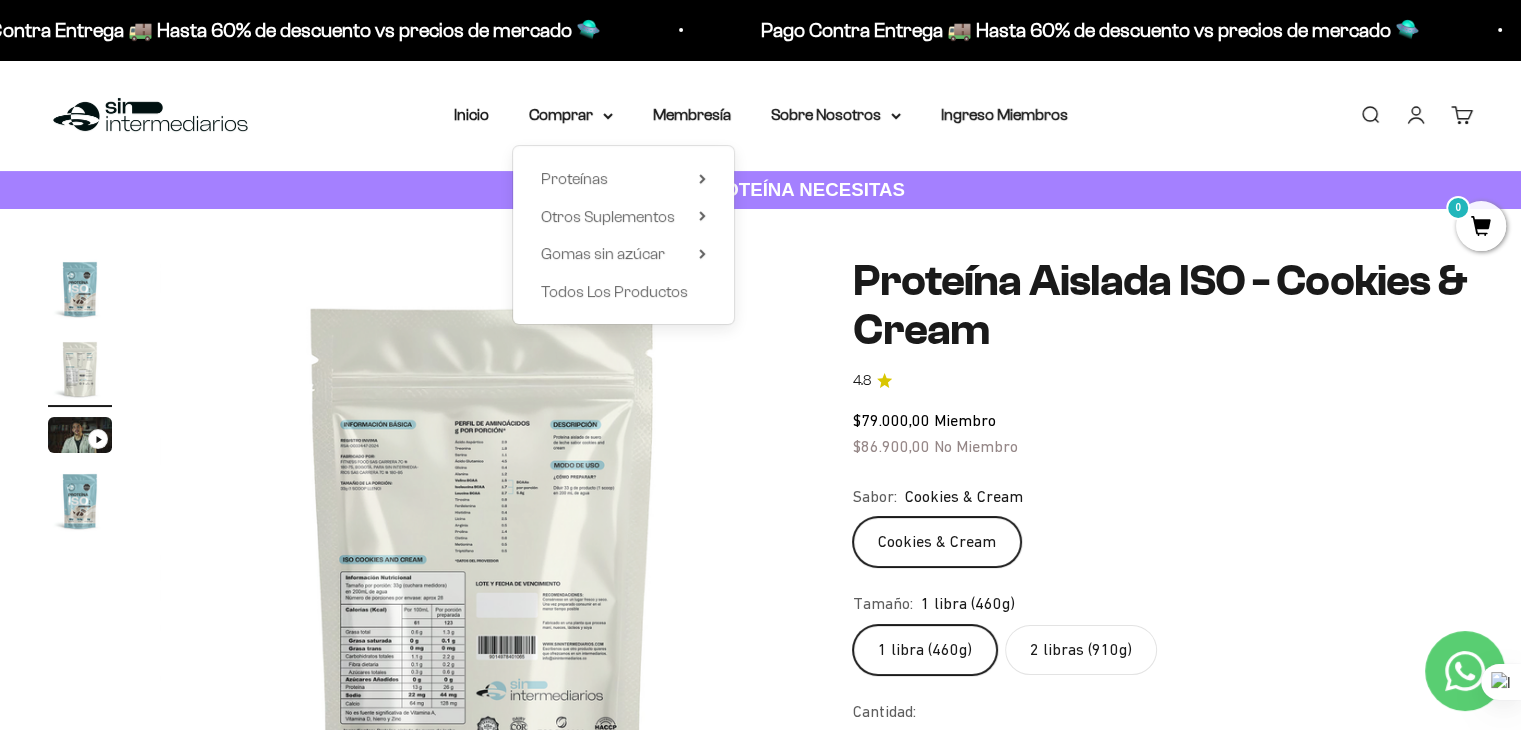 click on "Proteínas
Ver Todos
Whey
Iso
Vegan
Shaker" at bounding box center [623, 235] 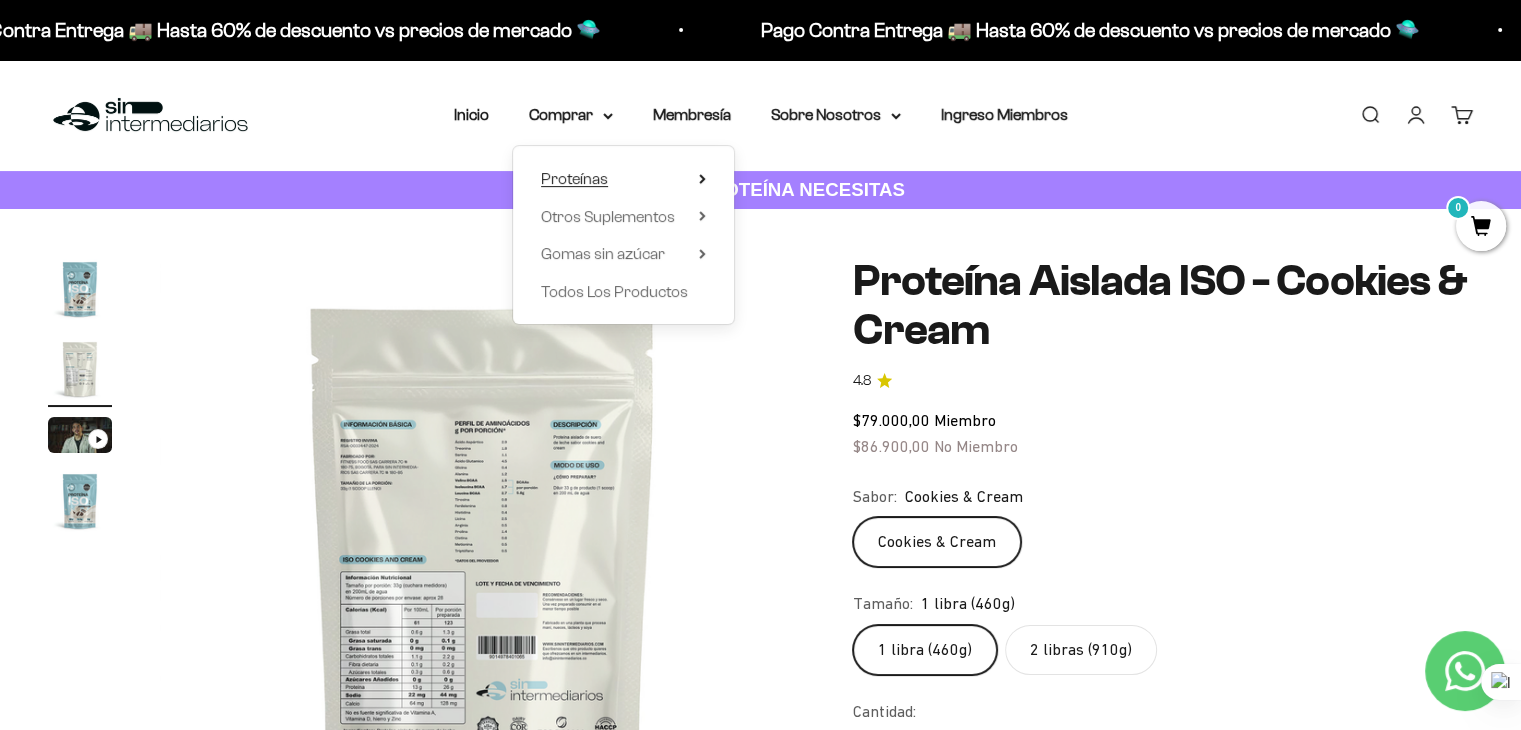 click 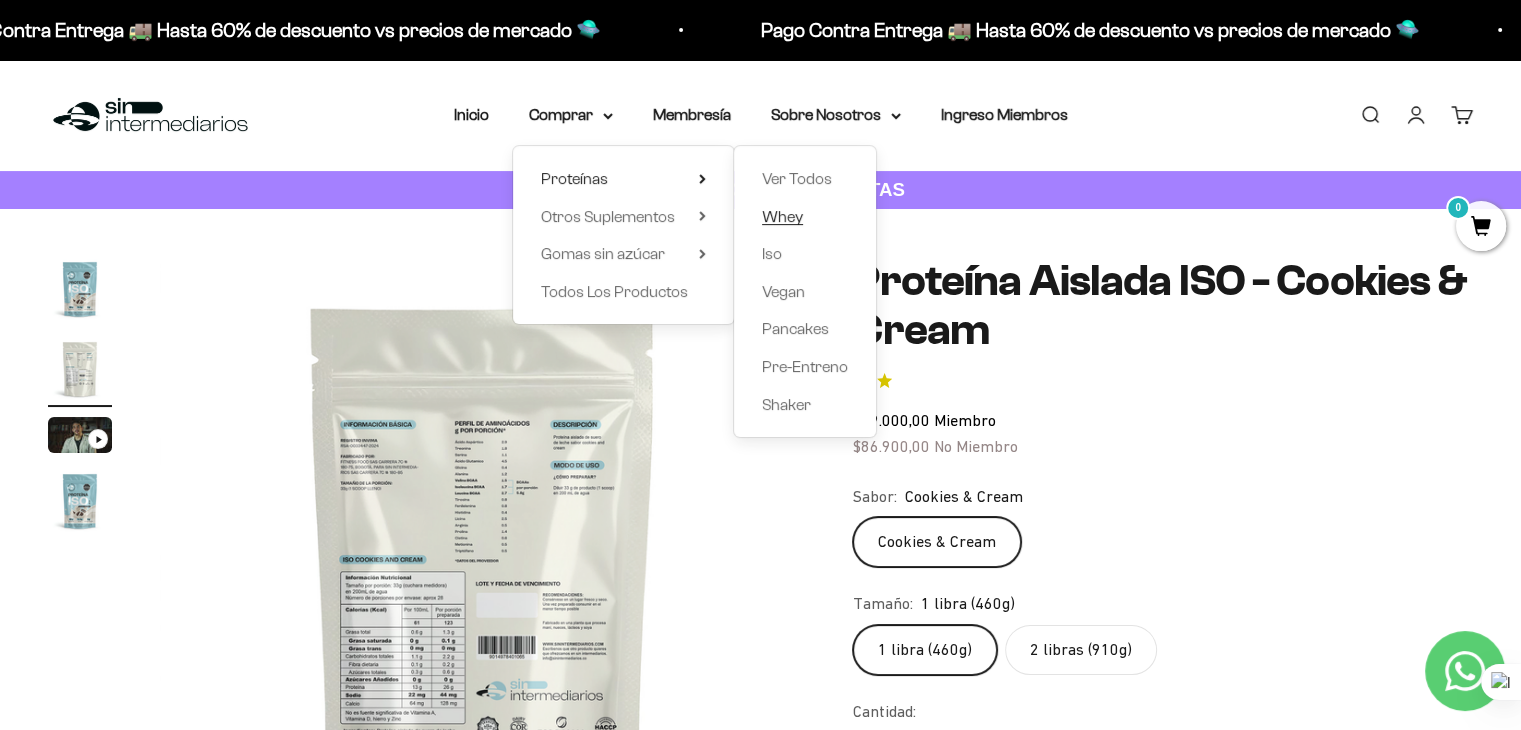 click on "Whey" at bounding box center [782, 216] 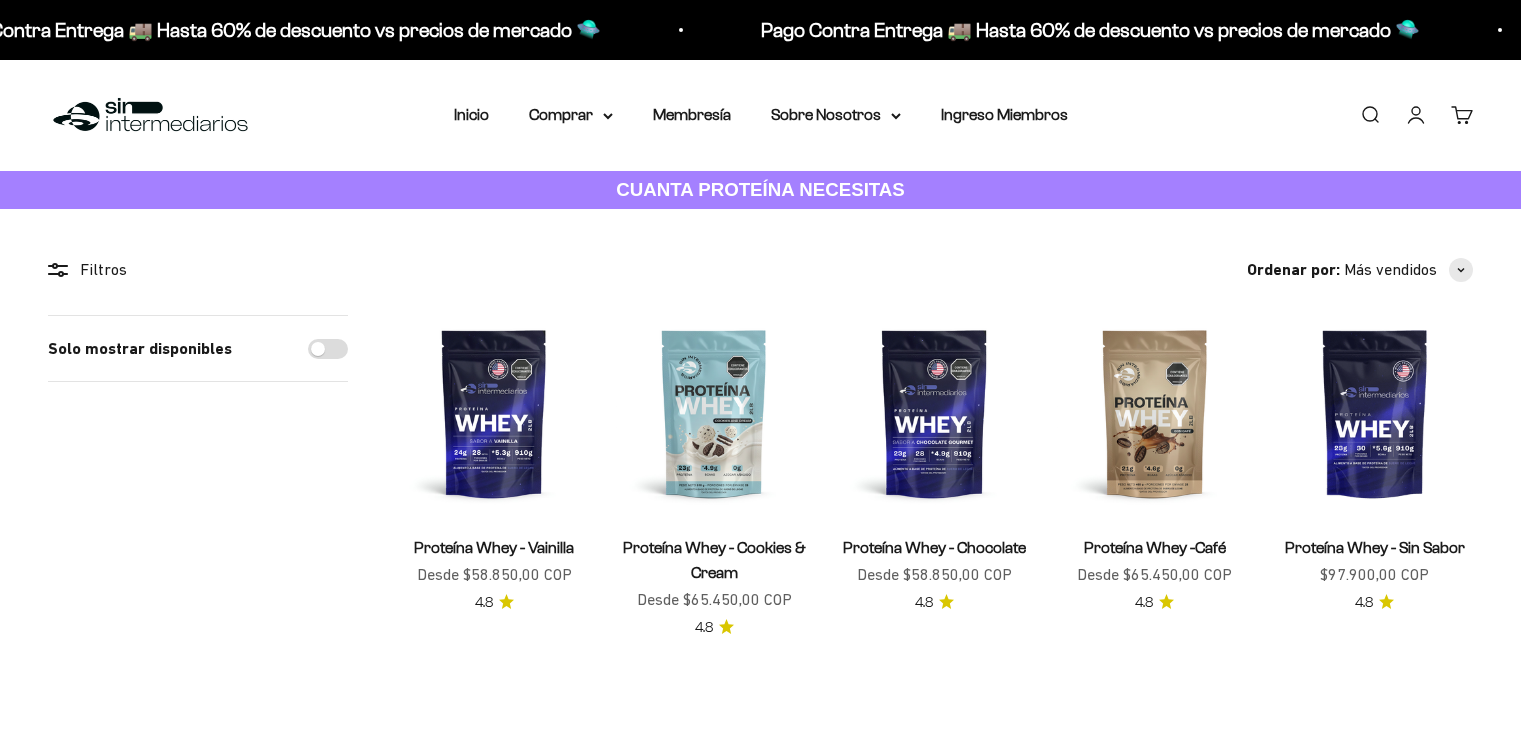 scroll, scrollTop: 0, scrollLeft: 0, axis: both 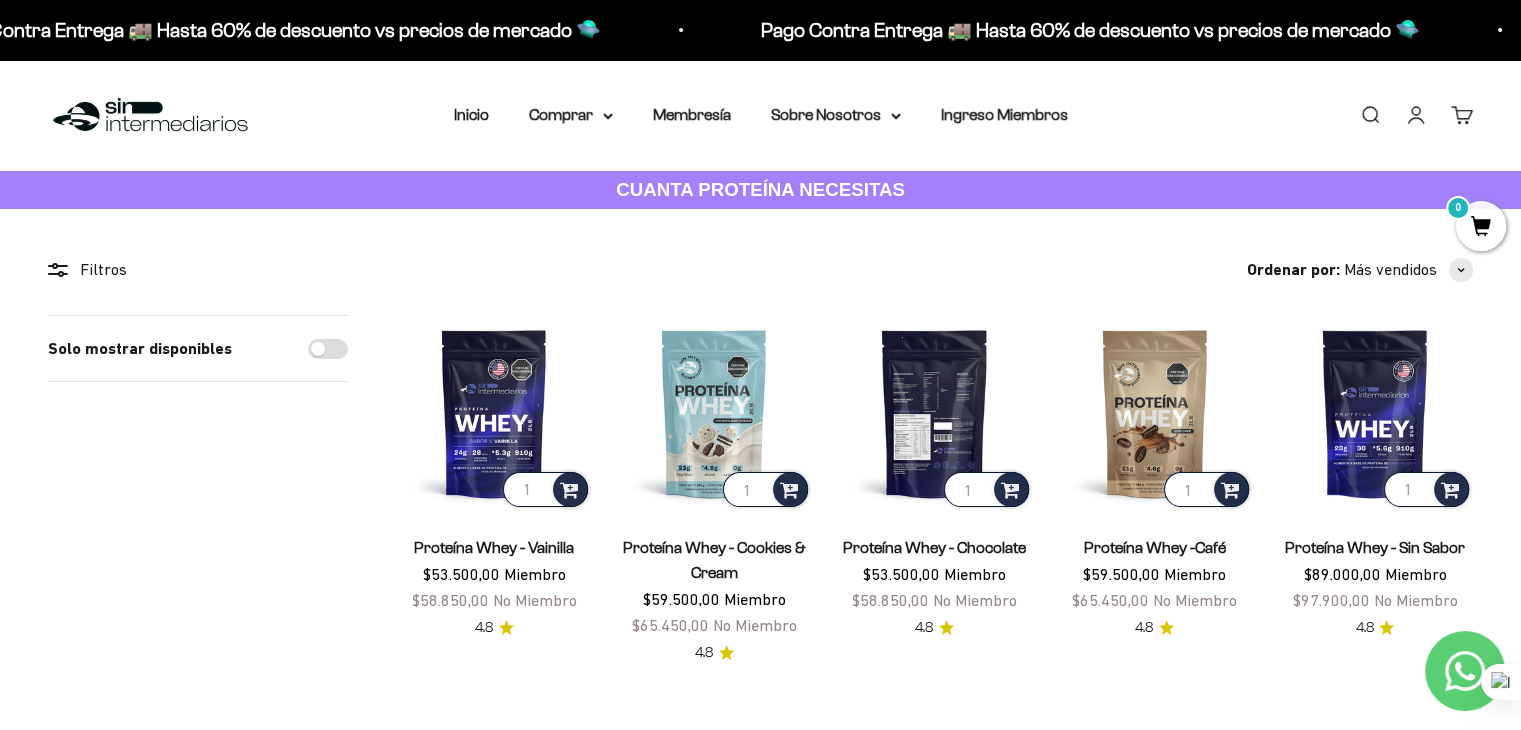 click at bounding box center [934, 413] 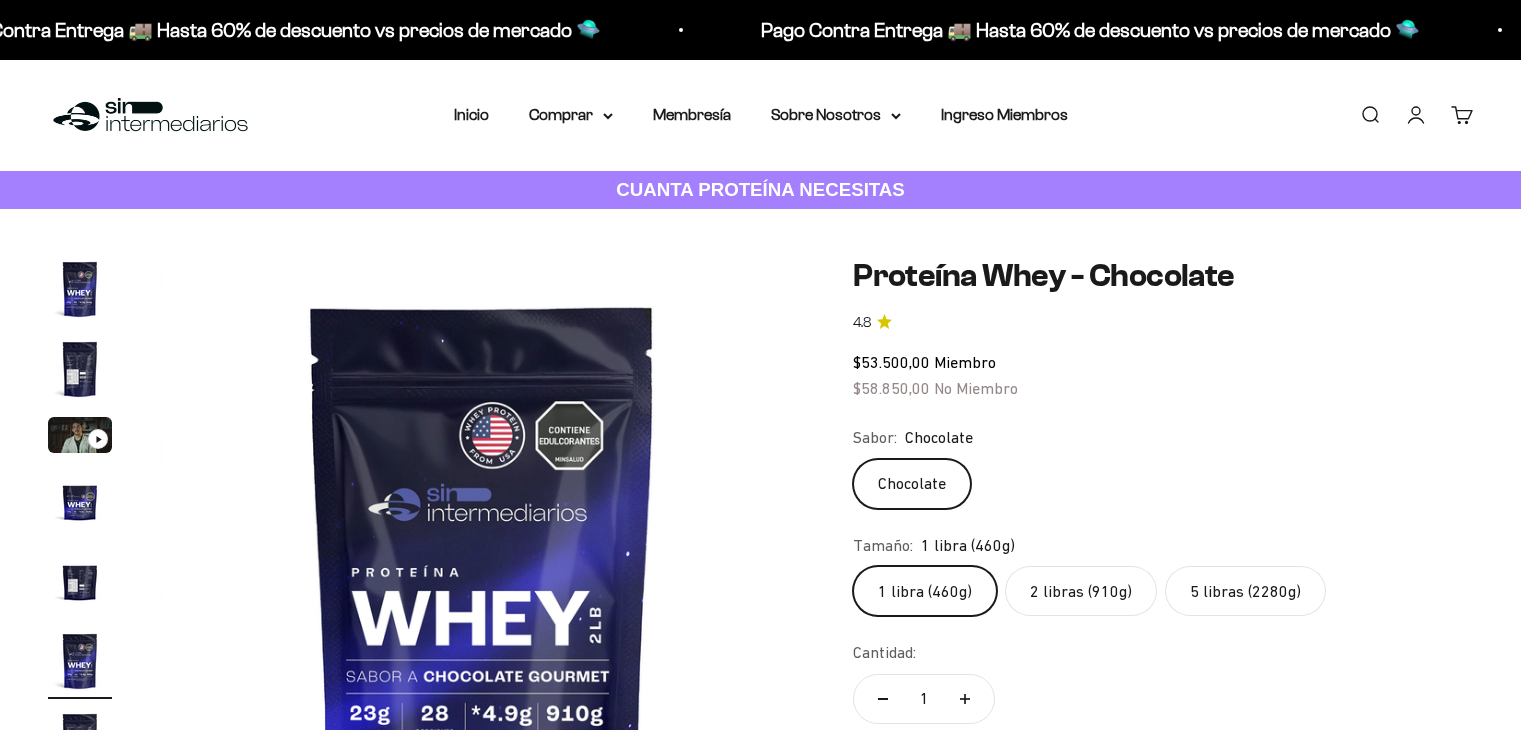 scroll, scrollTop: 0, scrollLeft: 0, axis: both 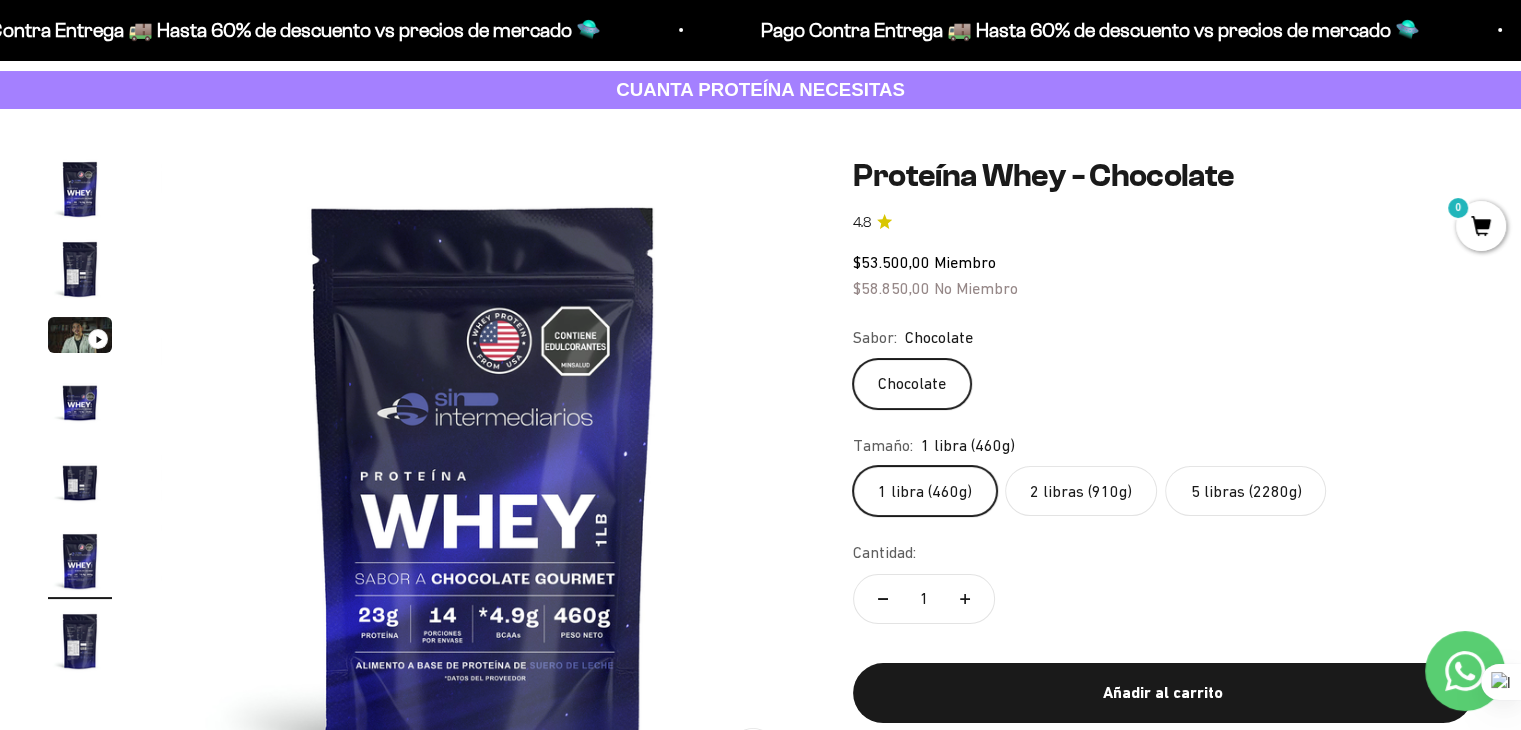 click on "5 libras (2280g)" 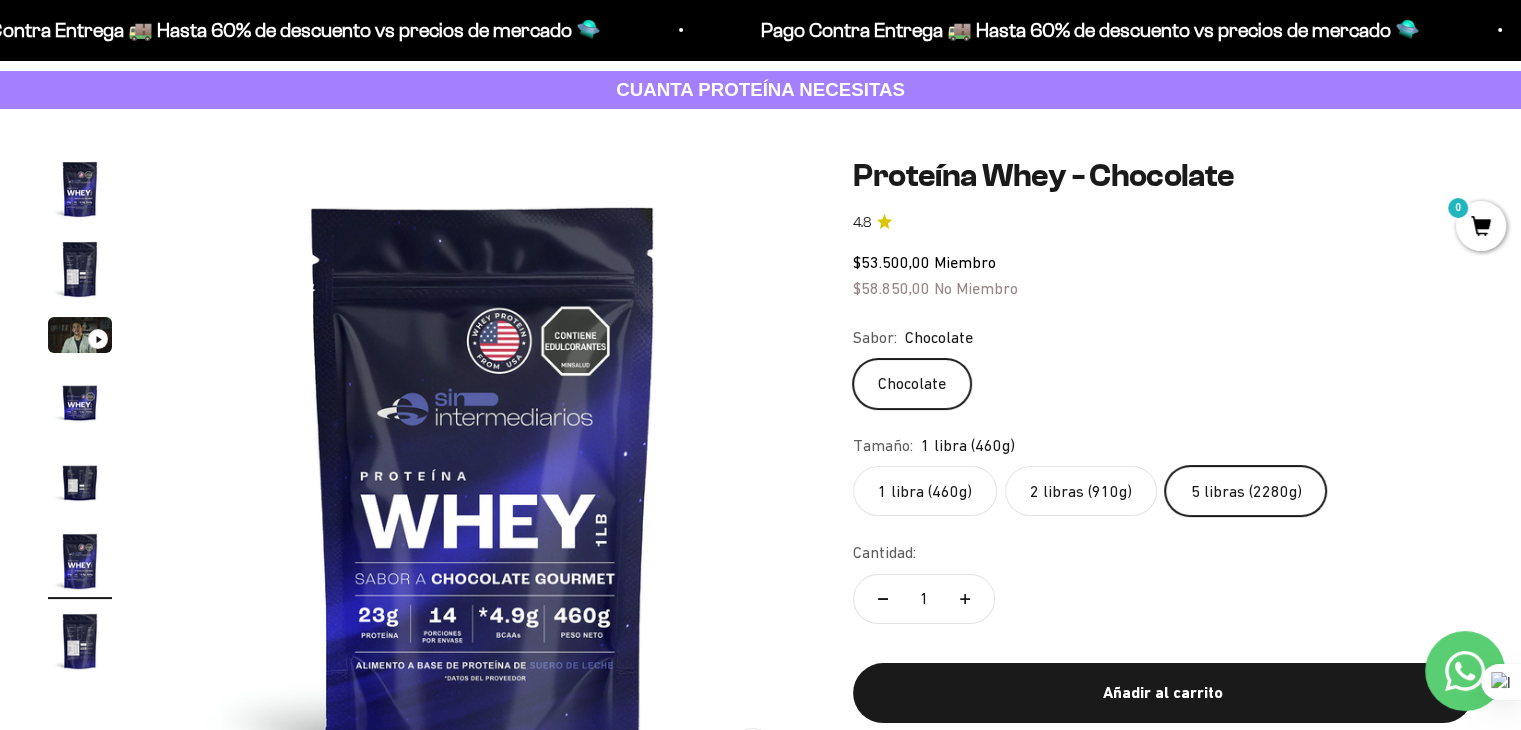 scroll, scrollTop: 0, scrollLeft: 2008, axis: horizontal 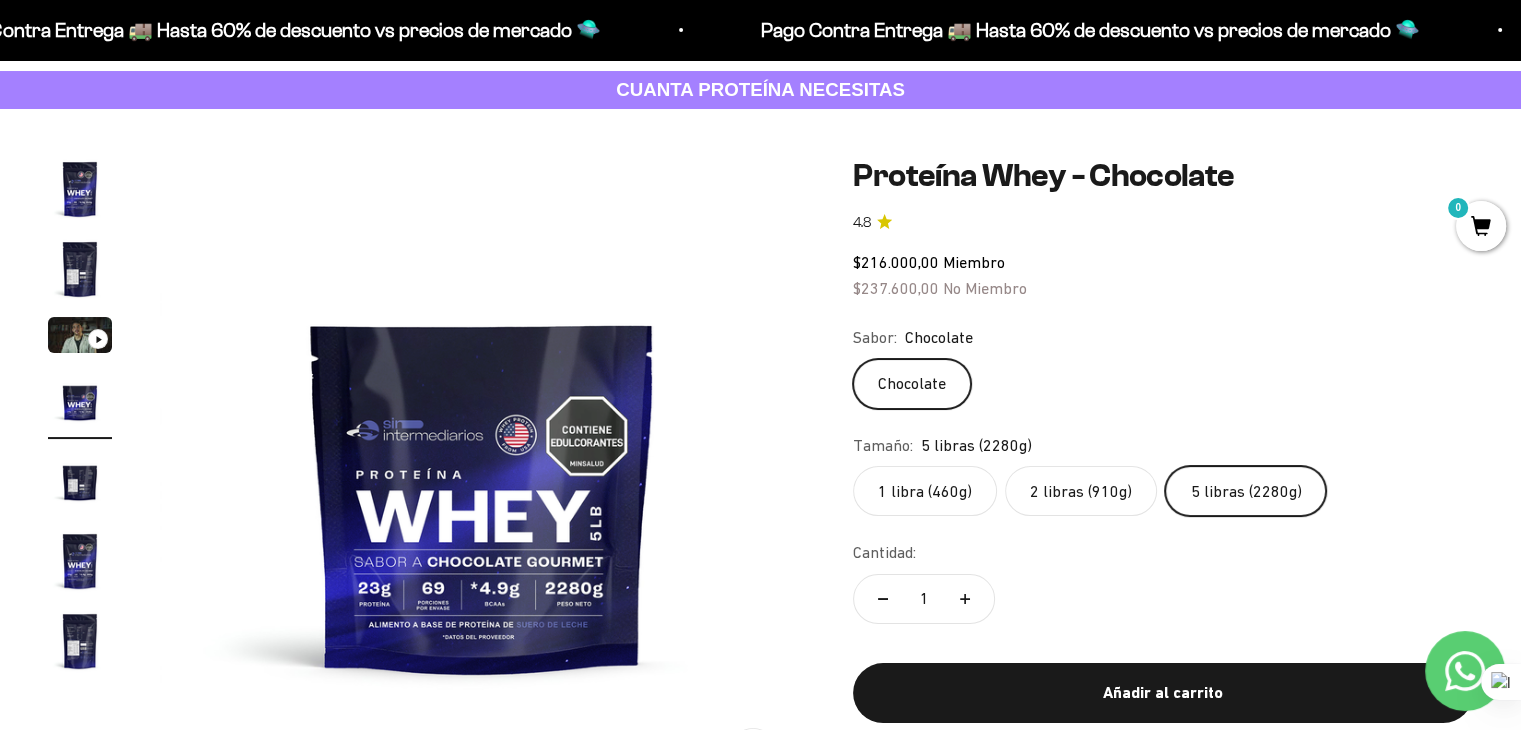 click on "2 libras (910g)" 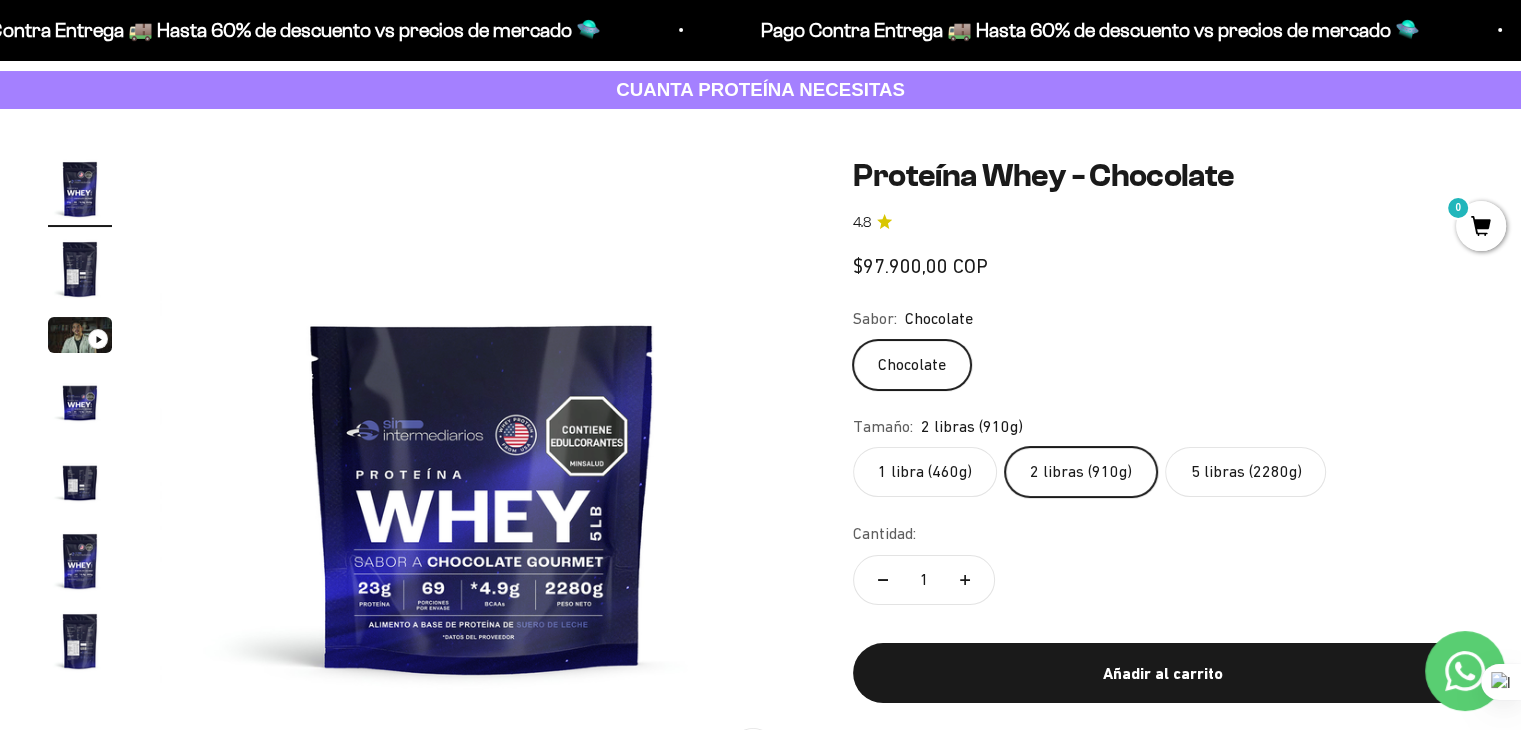 scroll, scrollTop: 0, scrollLeft: 0, axis: both 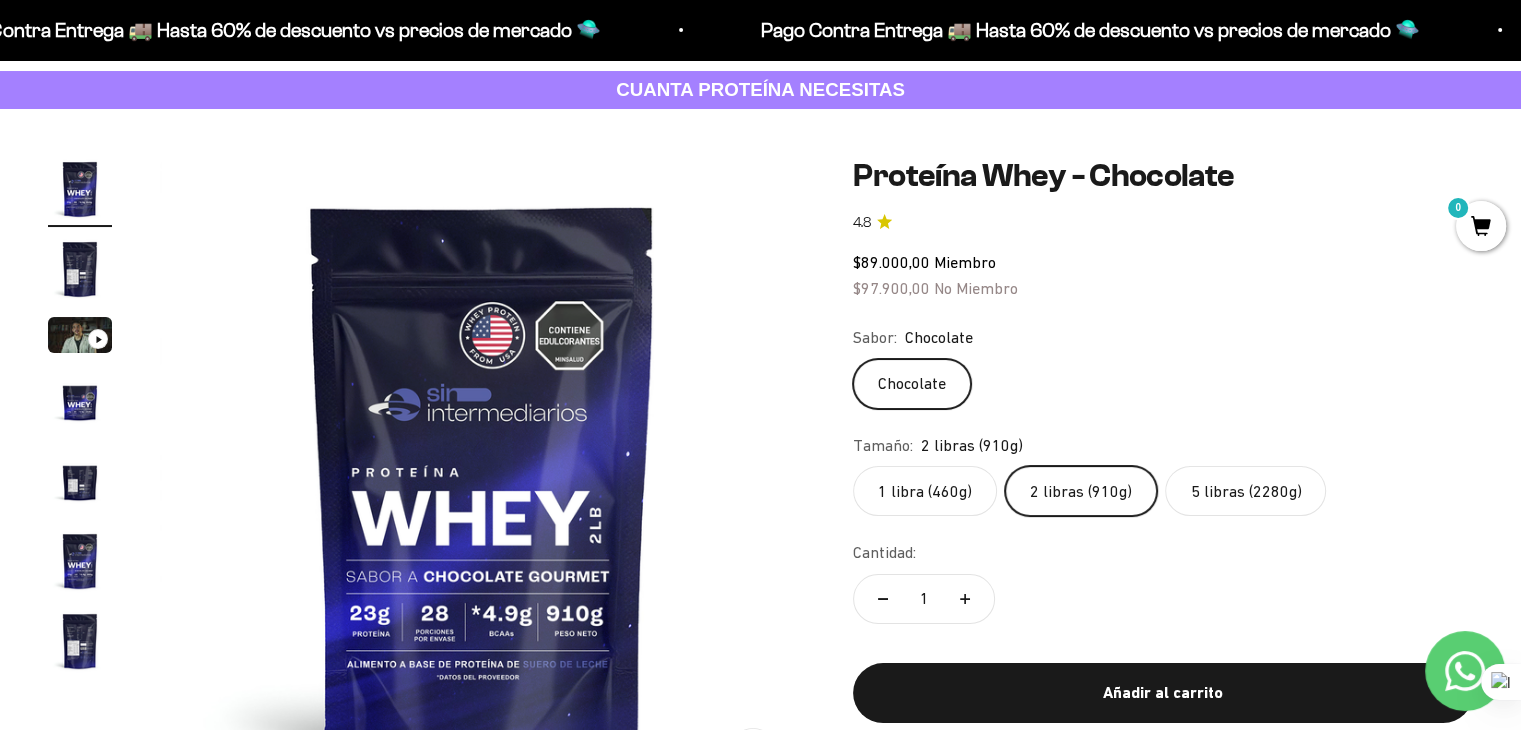 click on "1 libra (460g)" 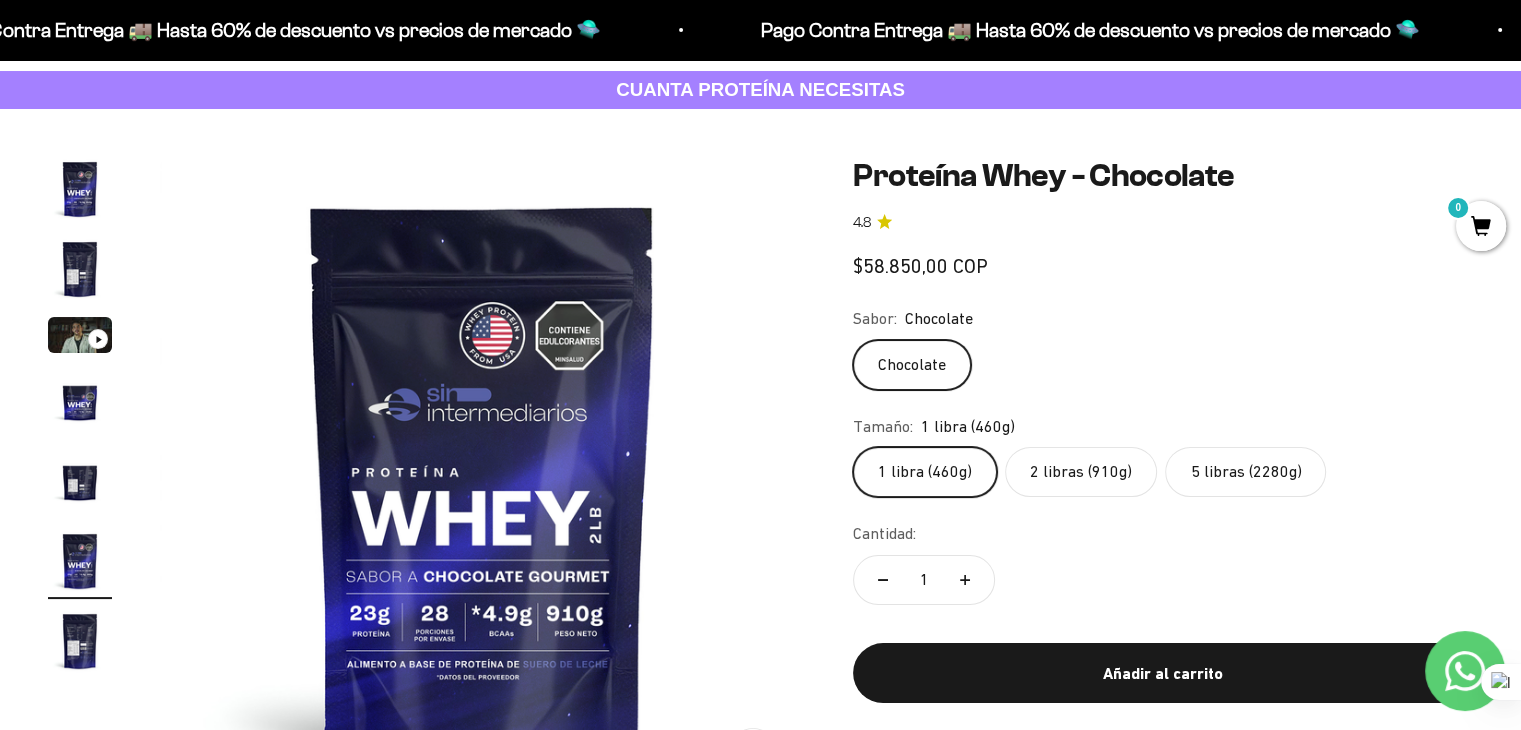 scroll, scrollTop: 0, scrollLeft: 3346, axis: horizontal 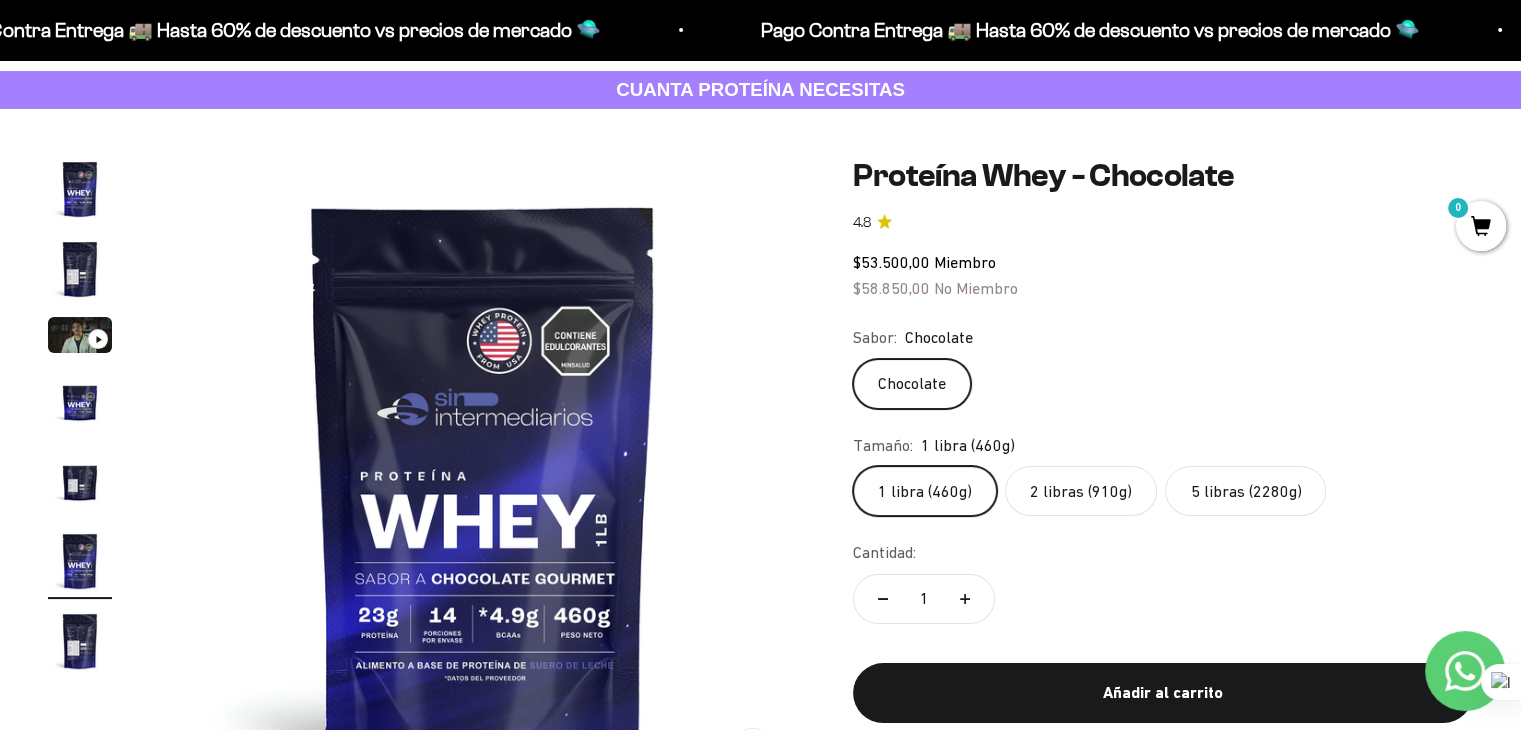 click on "2 libras (910g)" 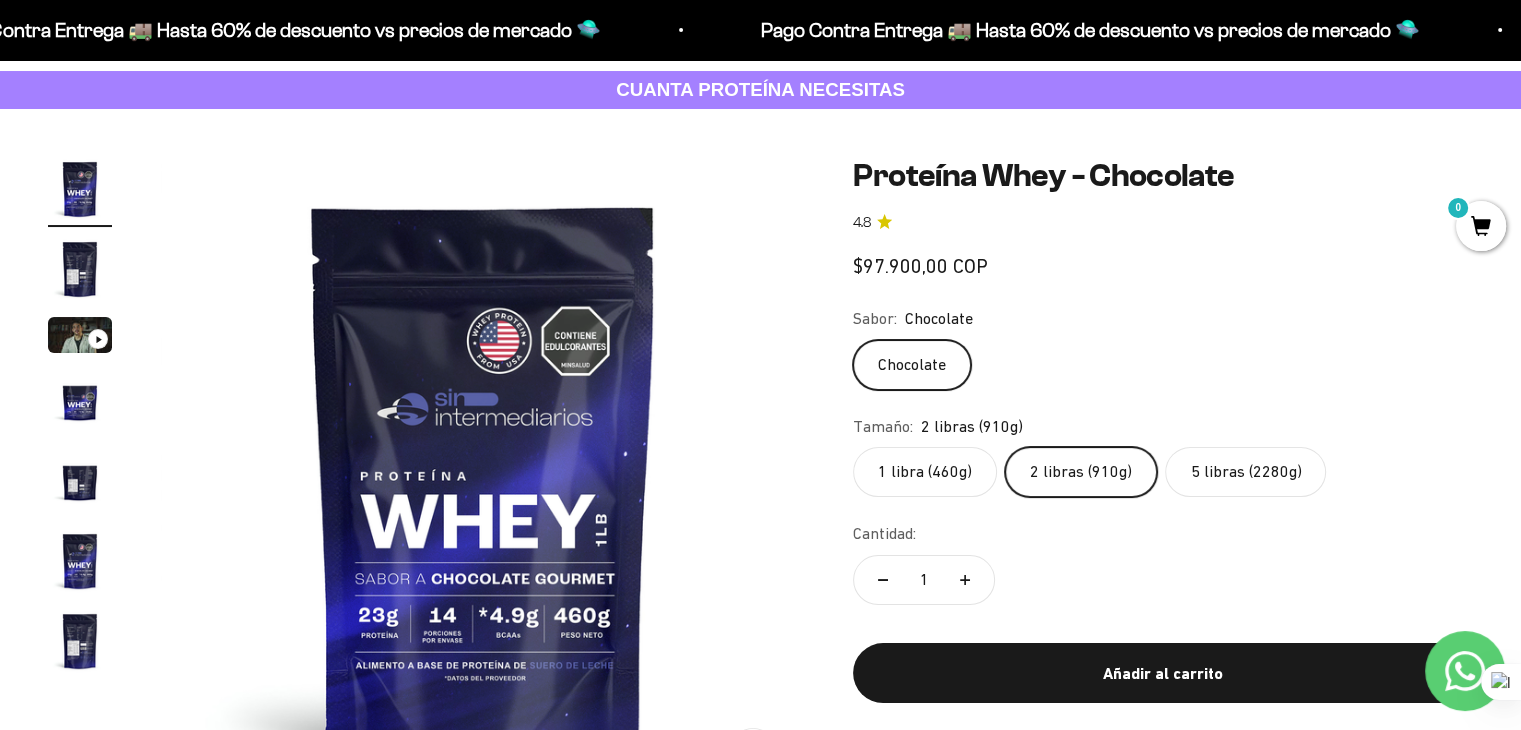 scroll, scrollTop: 0, scrollLeft: 0, axis: both 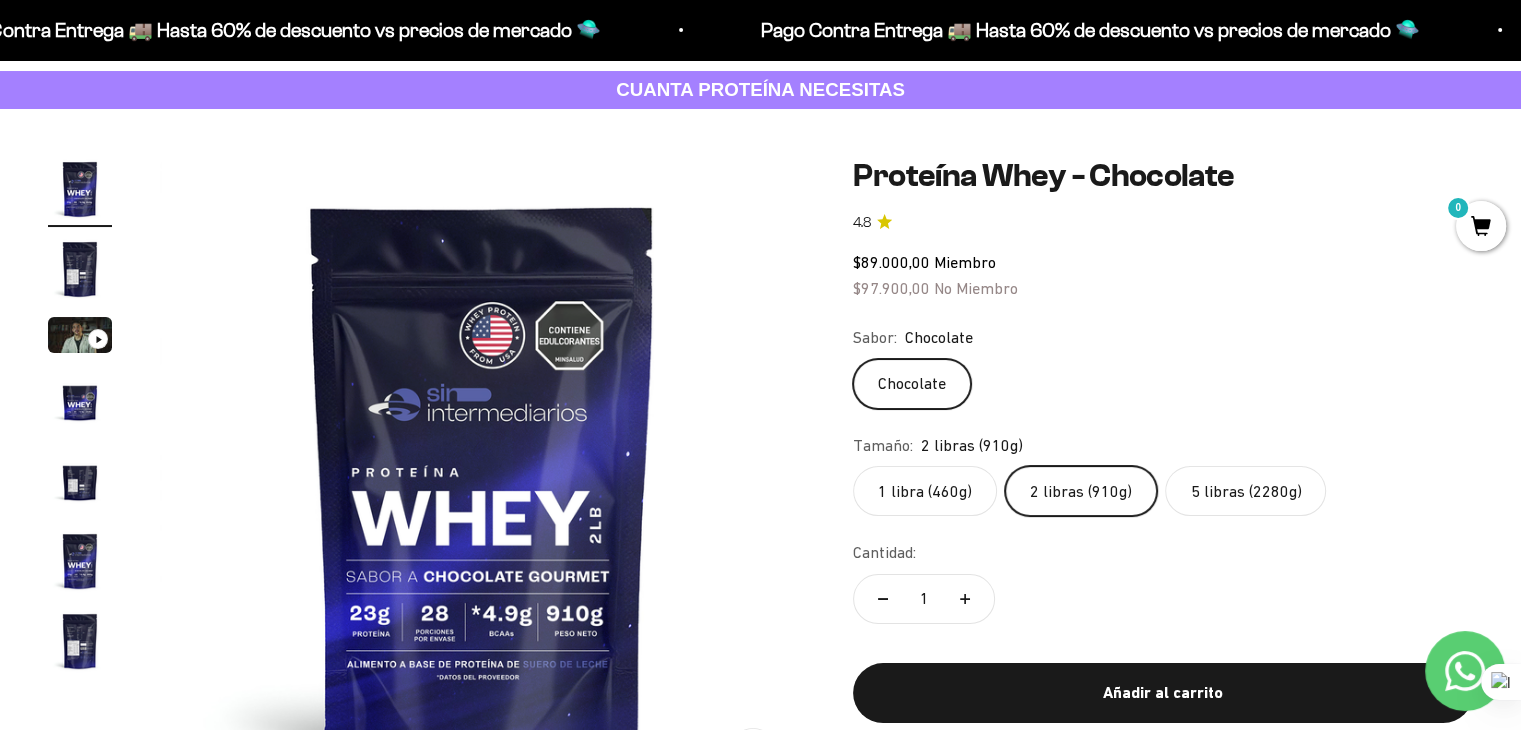 click at bounding box center [98, 339] 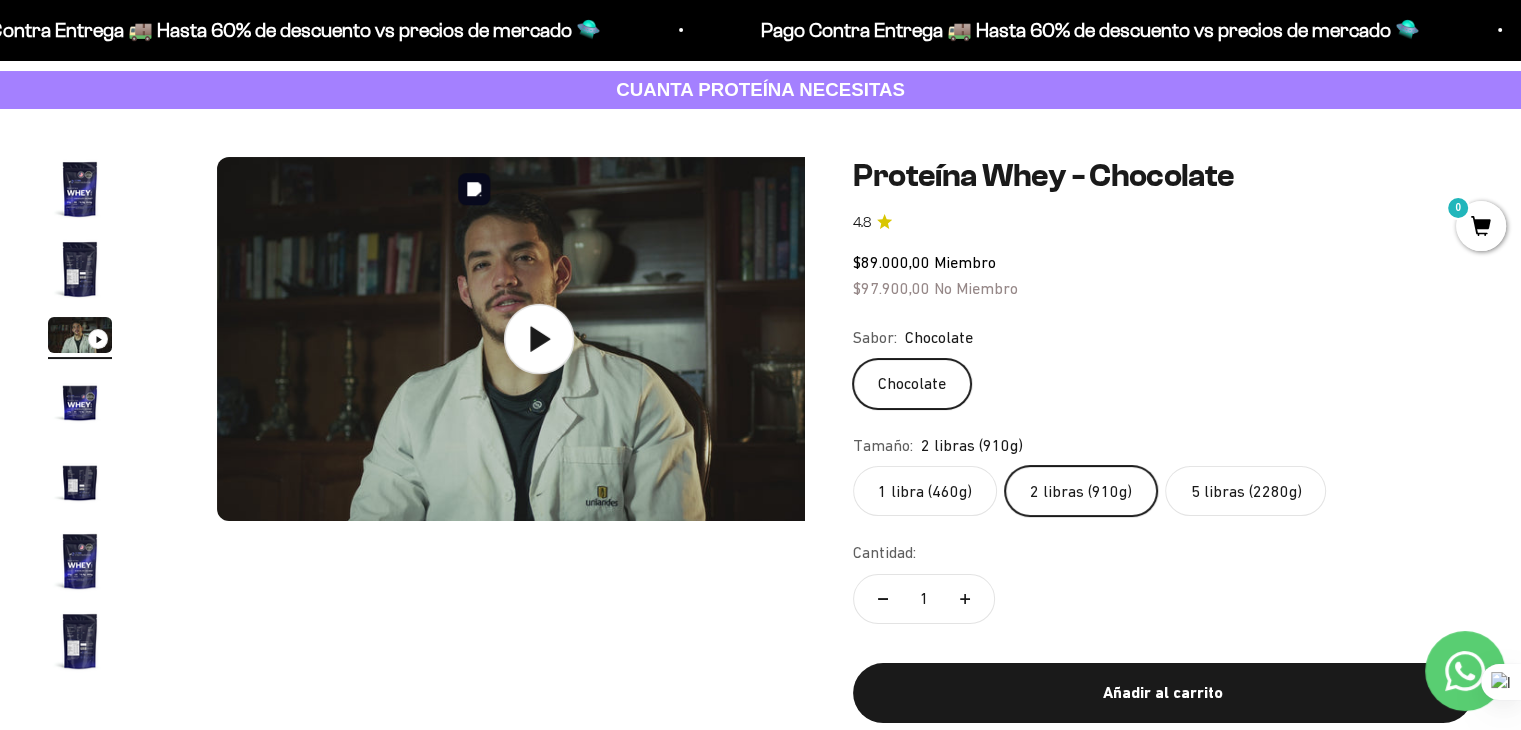 scroll, scrollTop: 0, scrollLeft: 1338, axis: horizontal 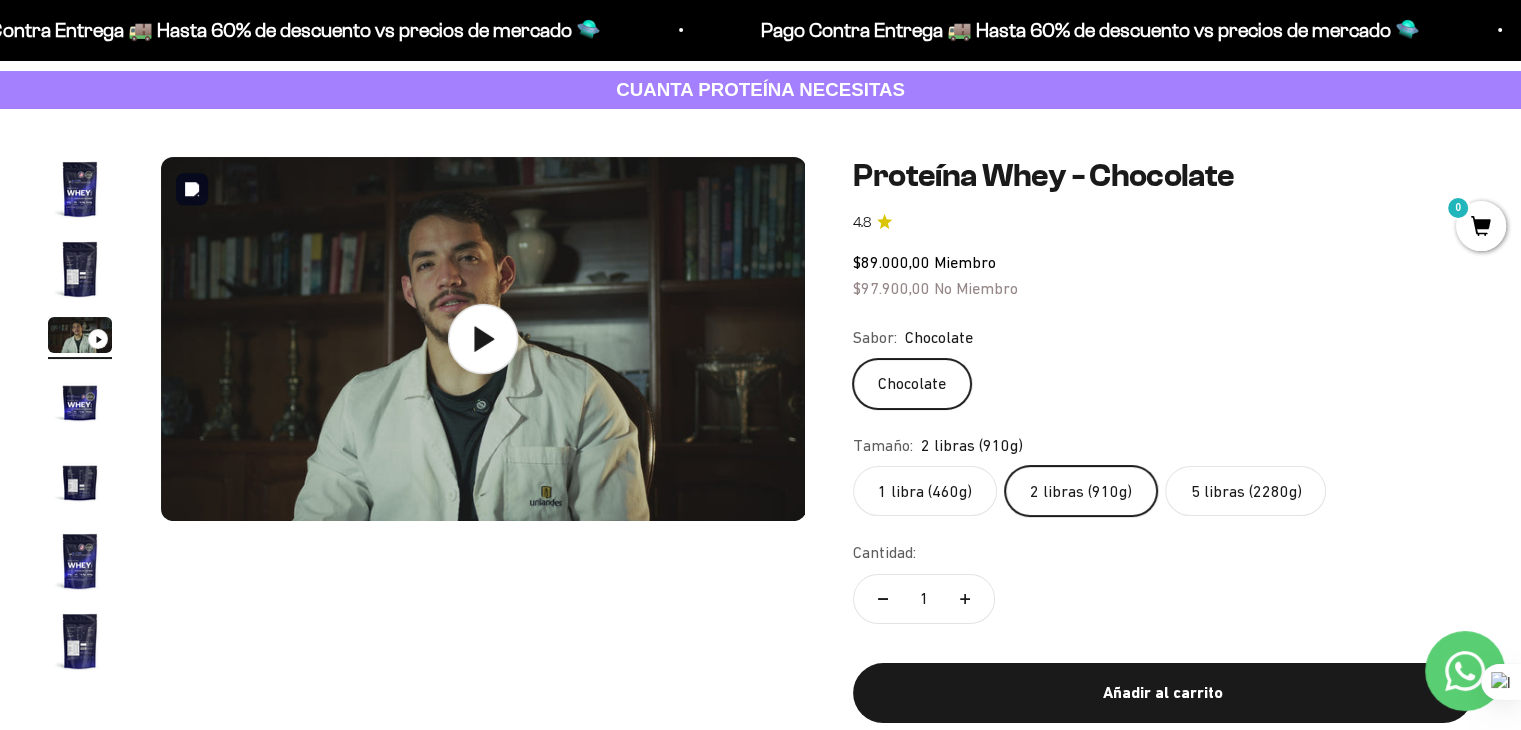 click 